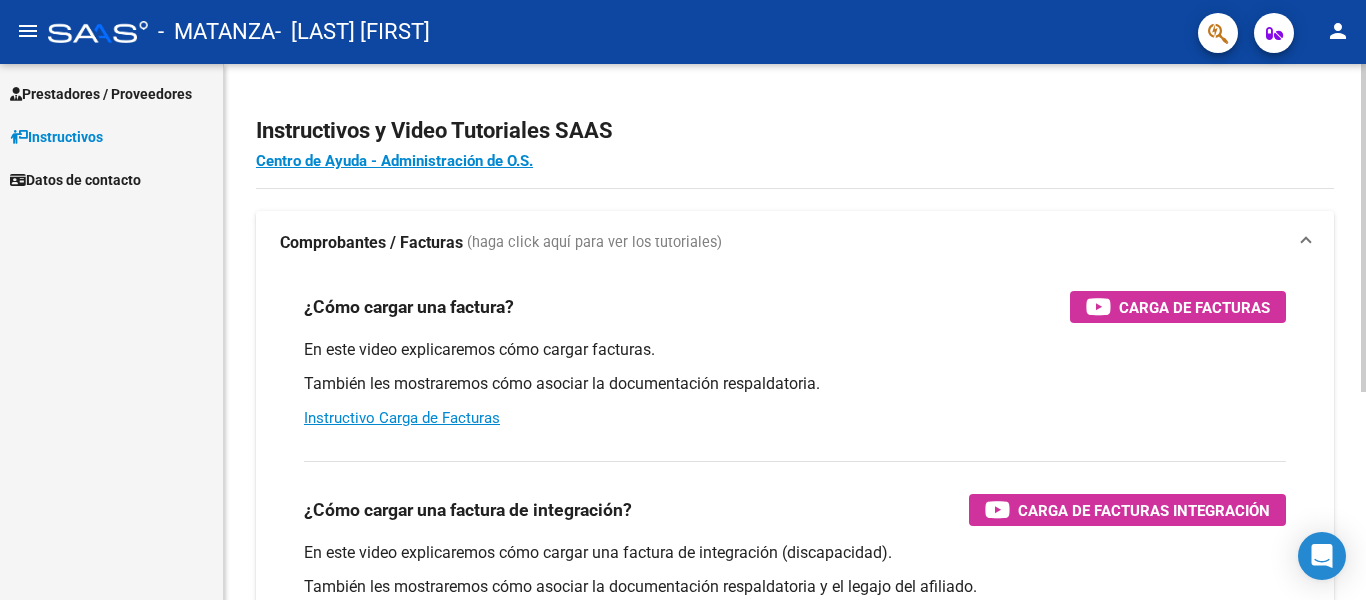 scroll, scrollTop: 0, scrollLeft: 0, axis: both 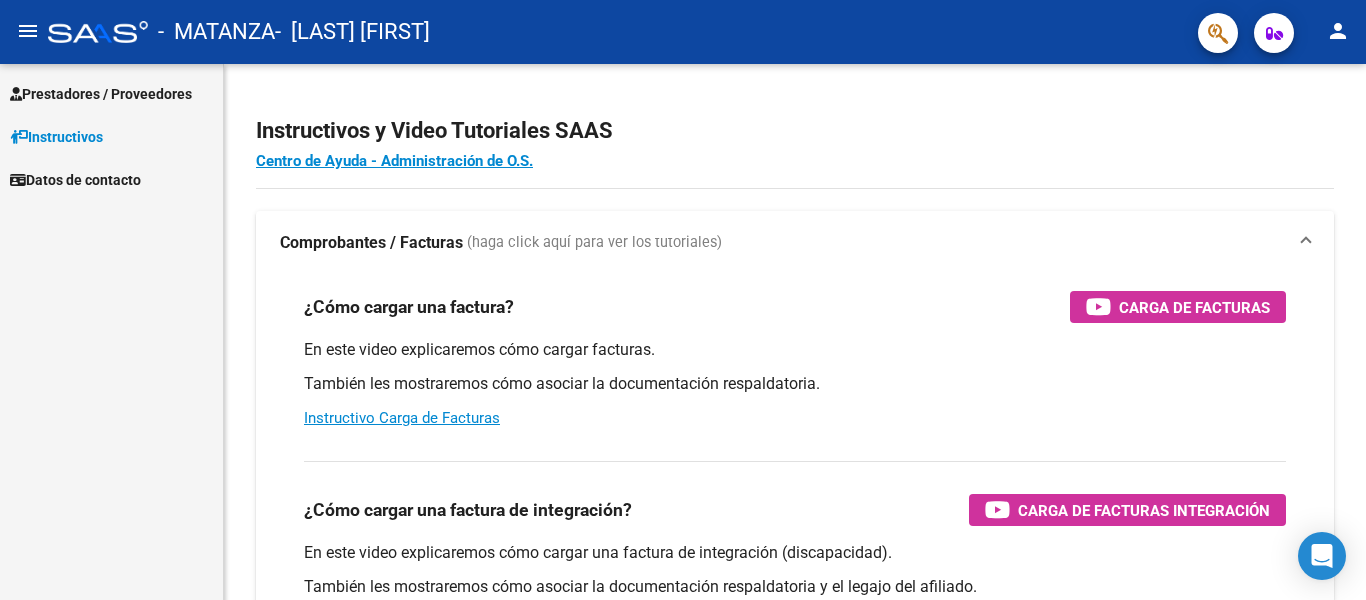 click on "menu" 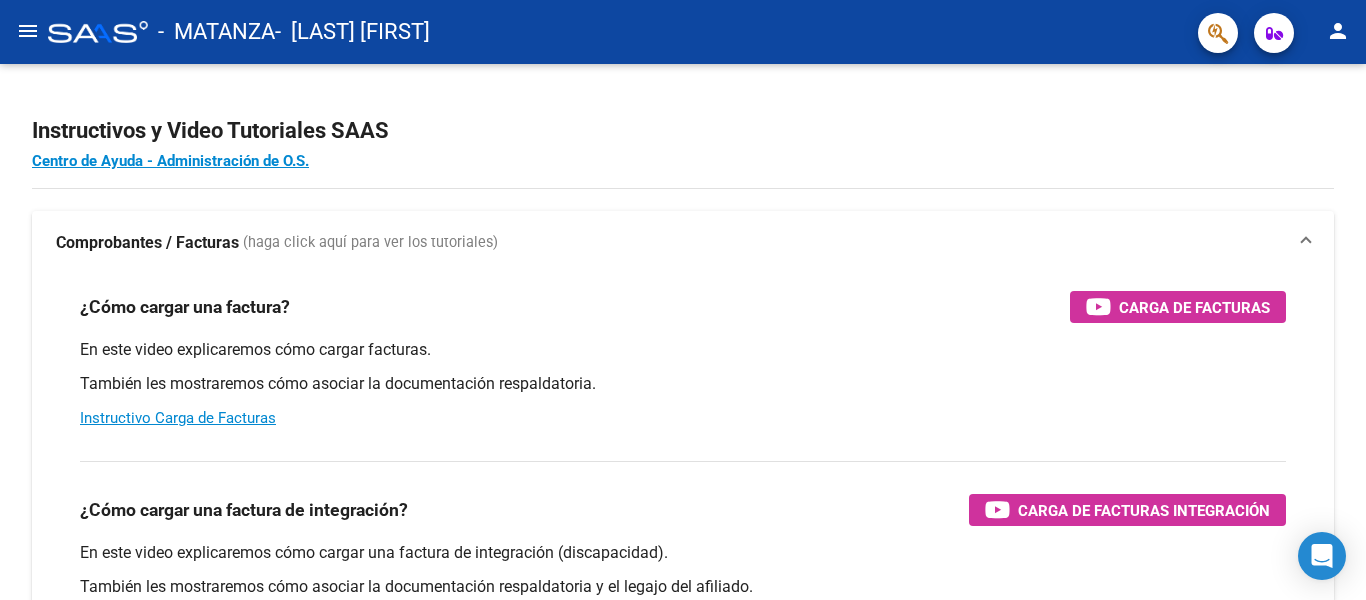 click on "menu" 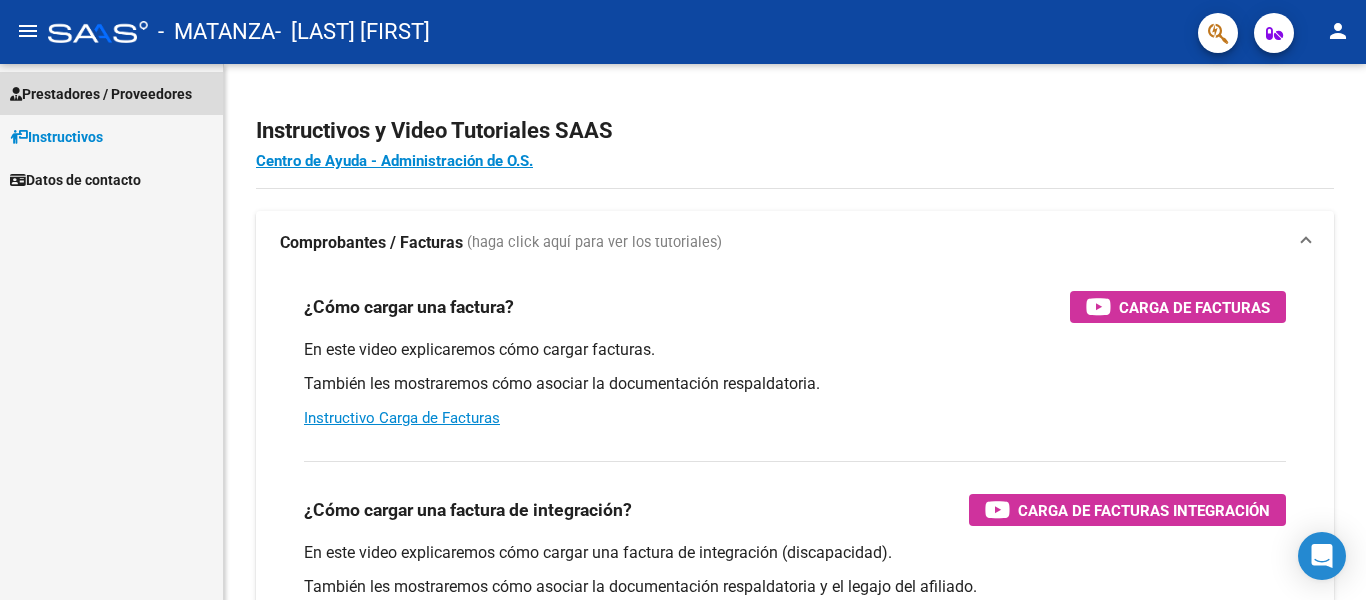 click on "Prestadores / Proveedores" at bounding box center [101, 94] 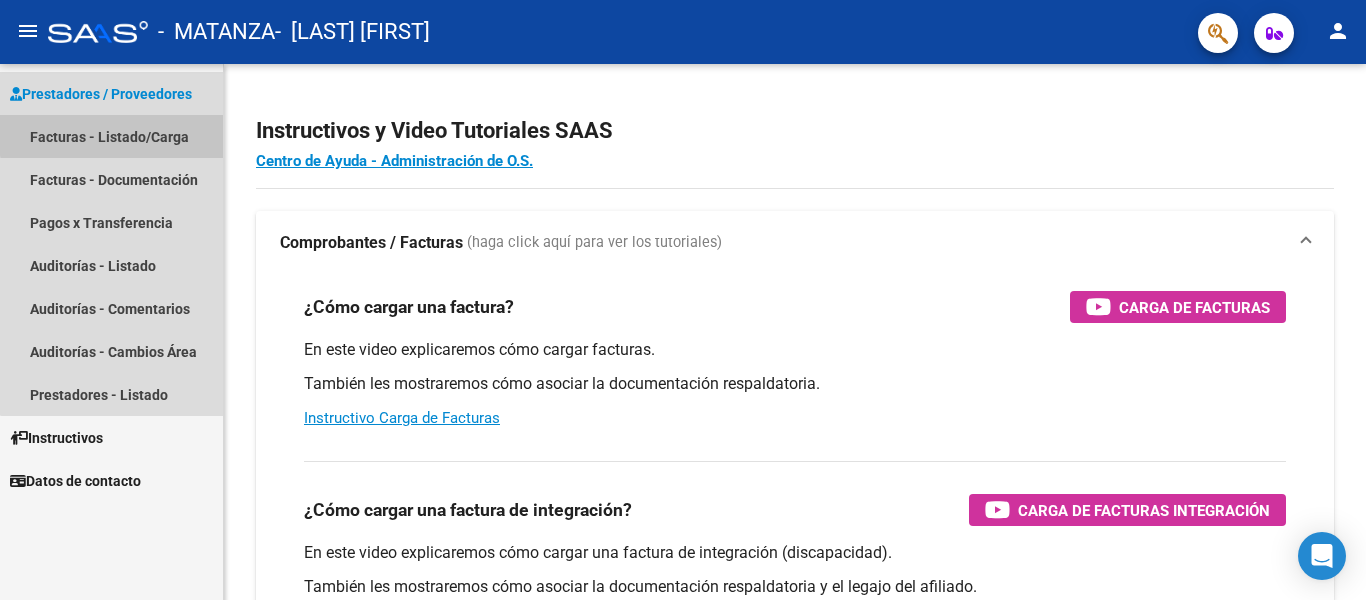 click on "Facturas - Listado/Carga" at bounding box center [111, 136] 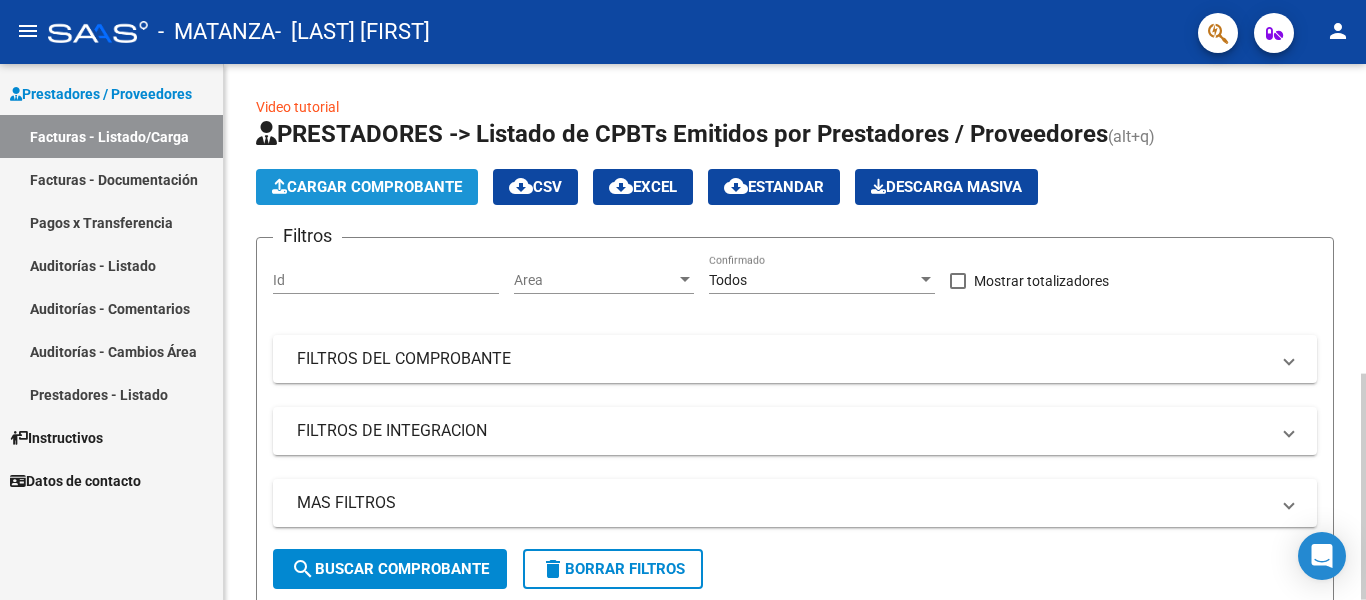 click on "Cargar Comprobante" 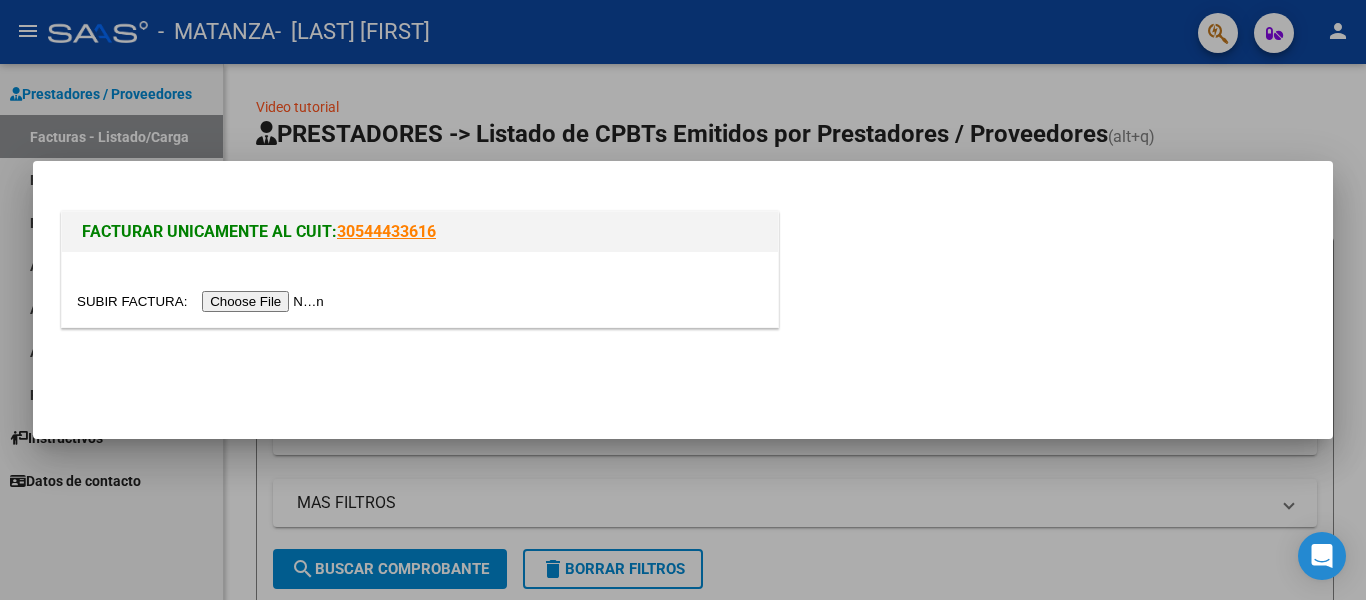 click at bounding box center (203, 301) 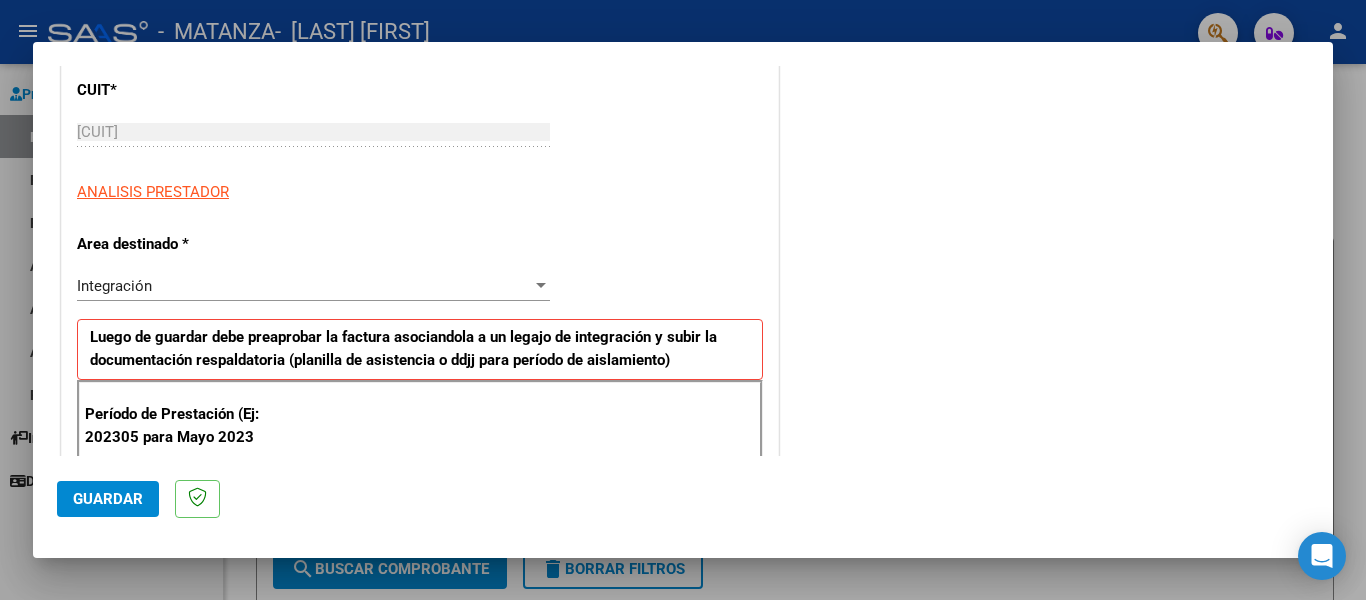 scroll, scrollTop: 277, scrollLeft: 0, axis: vertical 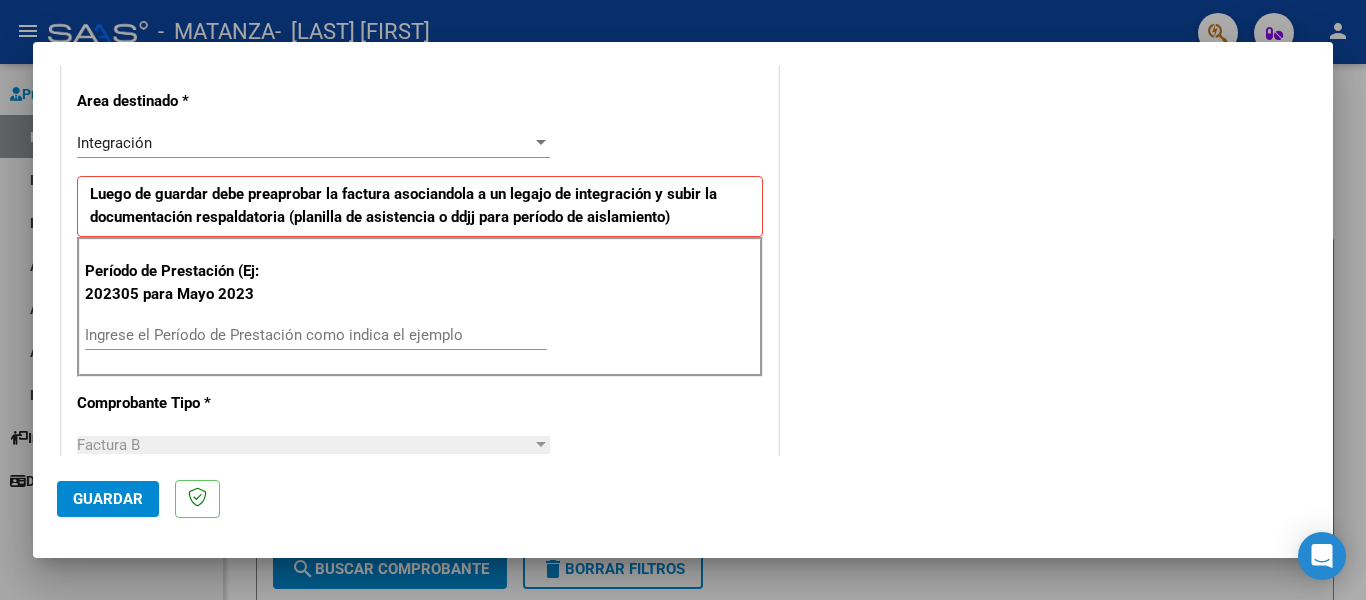 click on "Ingrese el Período de Prestación como indica el ejemplo" at bounding box center (316, 335) 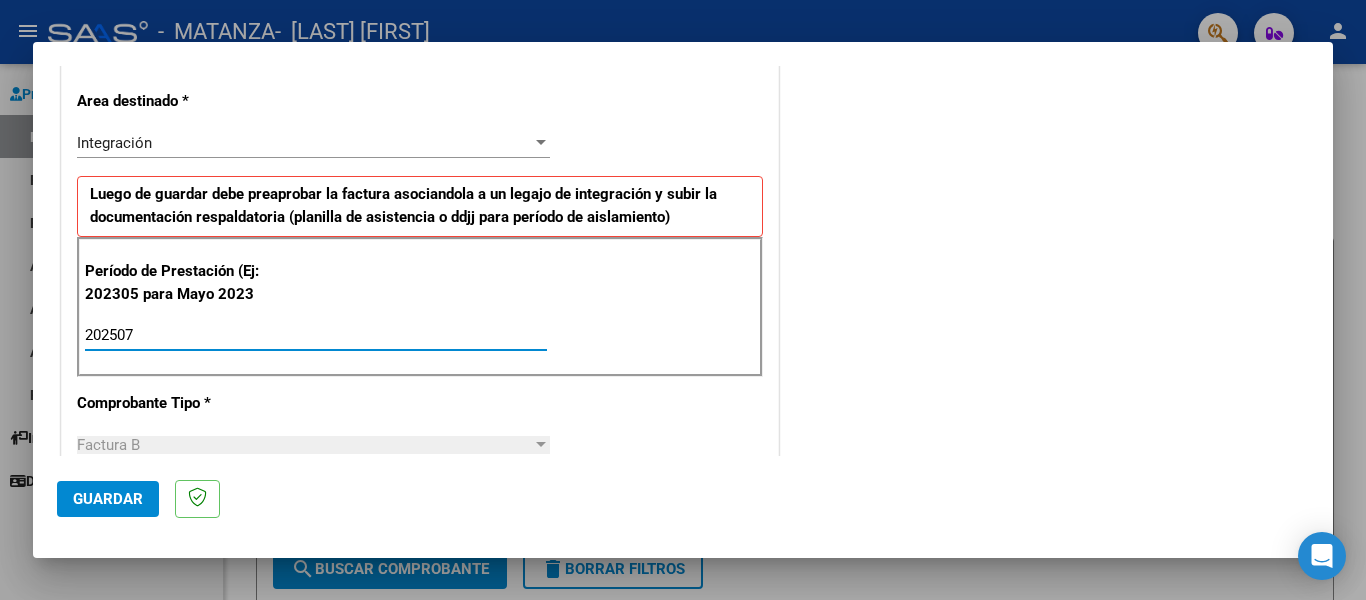 type on "202507" 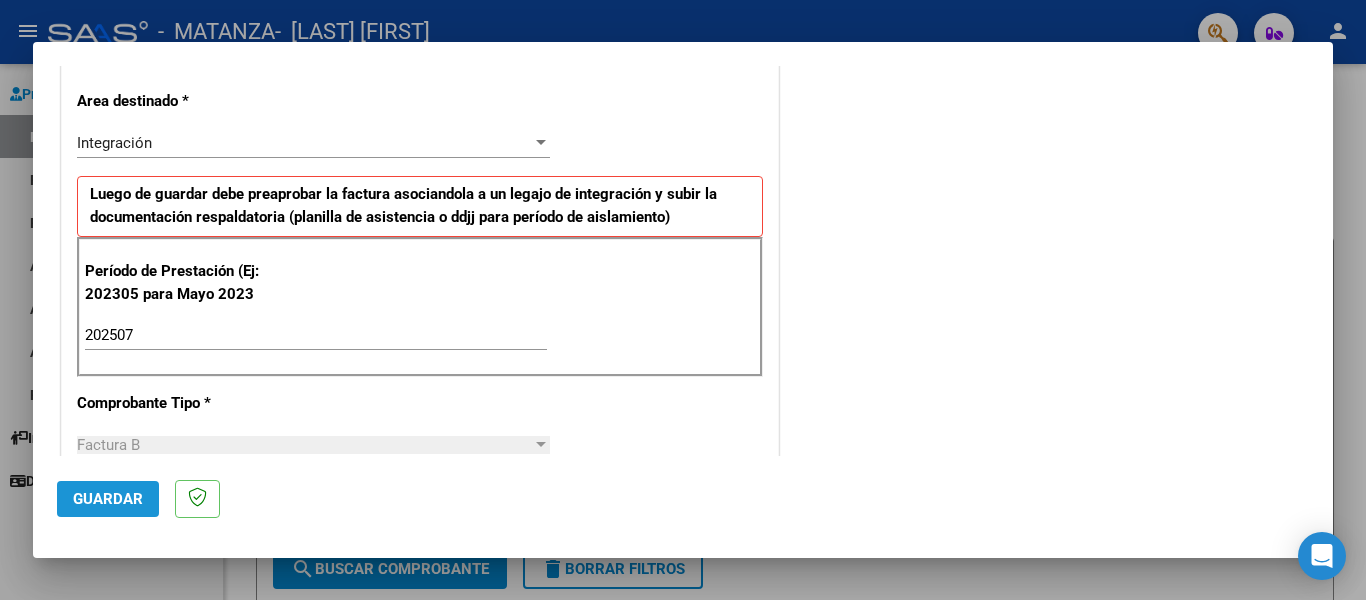 click on "Guardar" 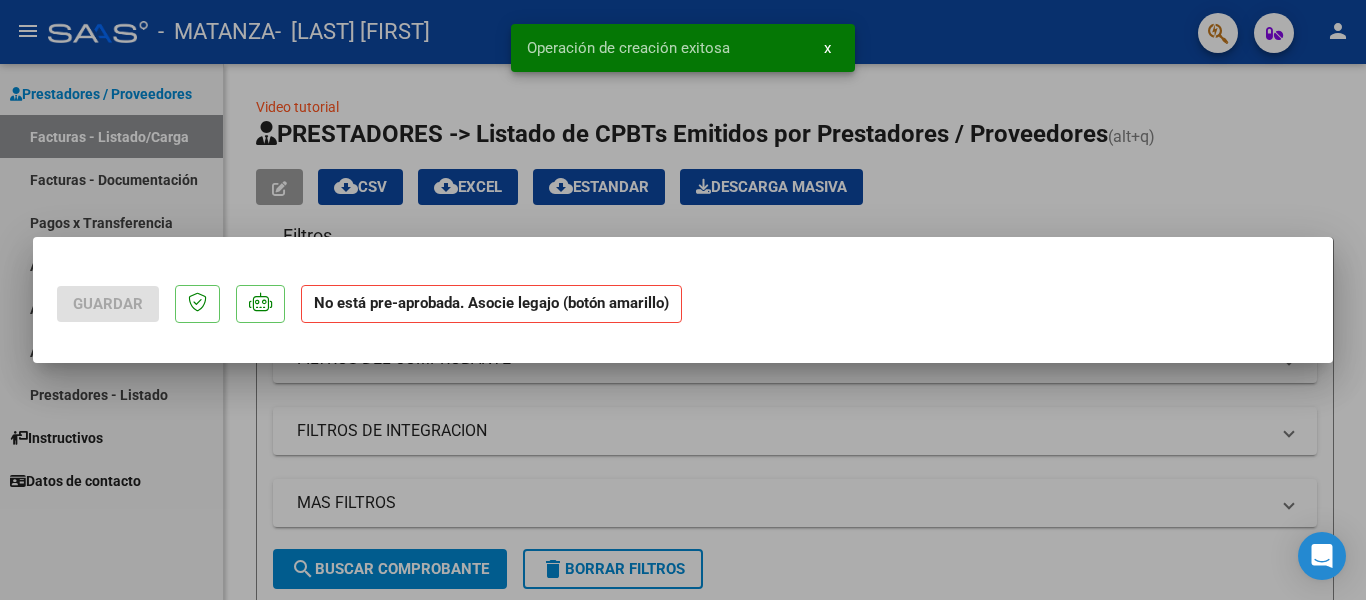 scroll, scrollTop: 0, scrollLeft: 0, axis: both 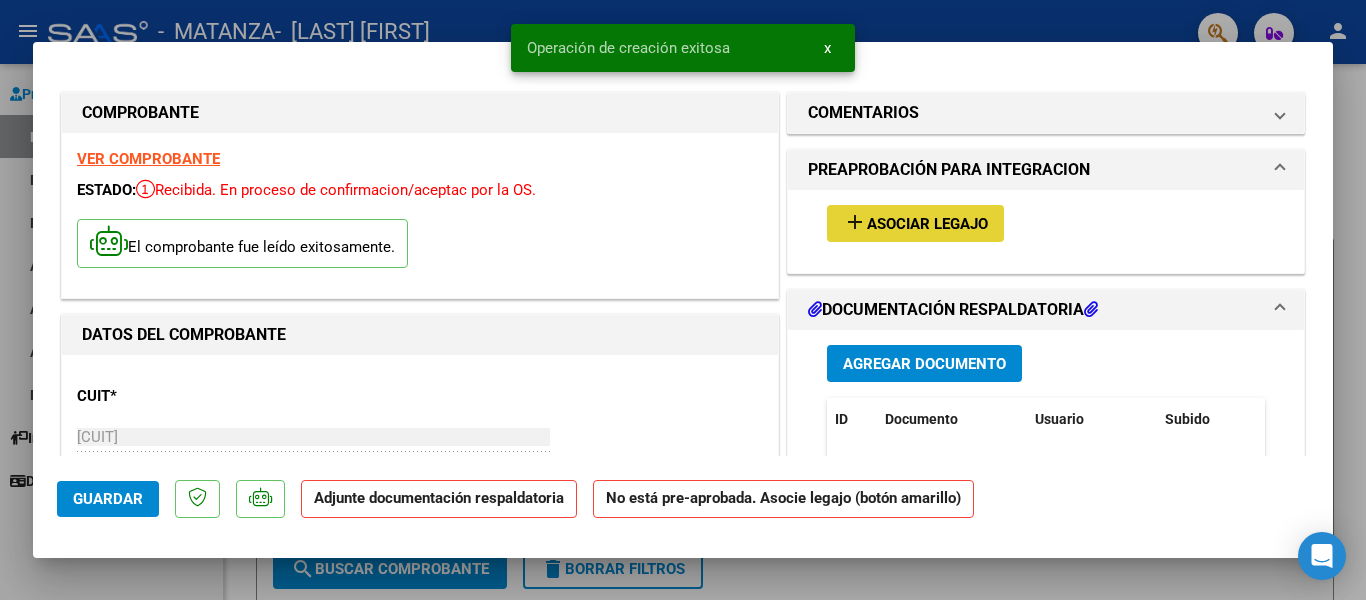 click on "add Asociar Legajo" at bounding box center [915, 223] 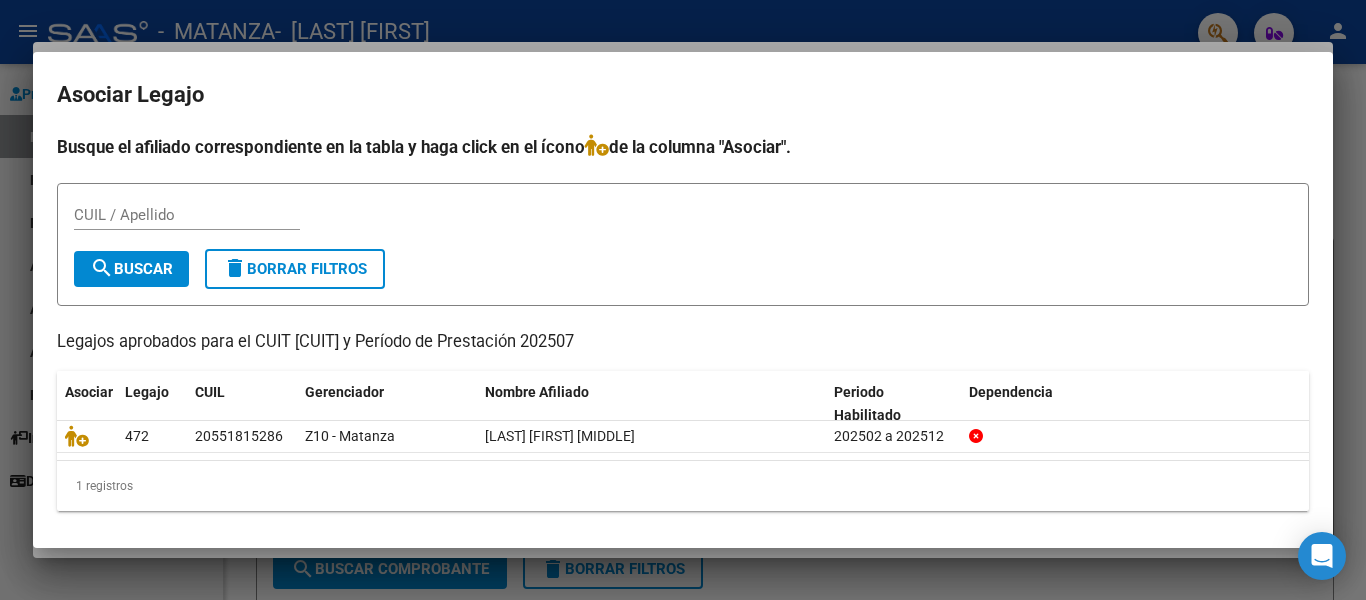 scroll, scrollTop: 3, scrollLeft: 0, axis: vertical 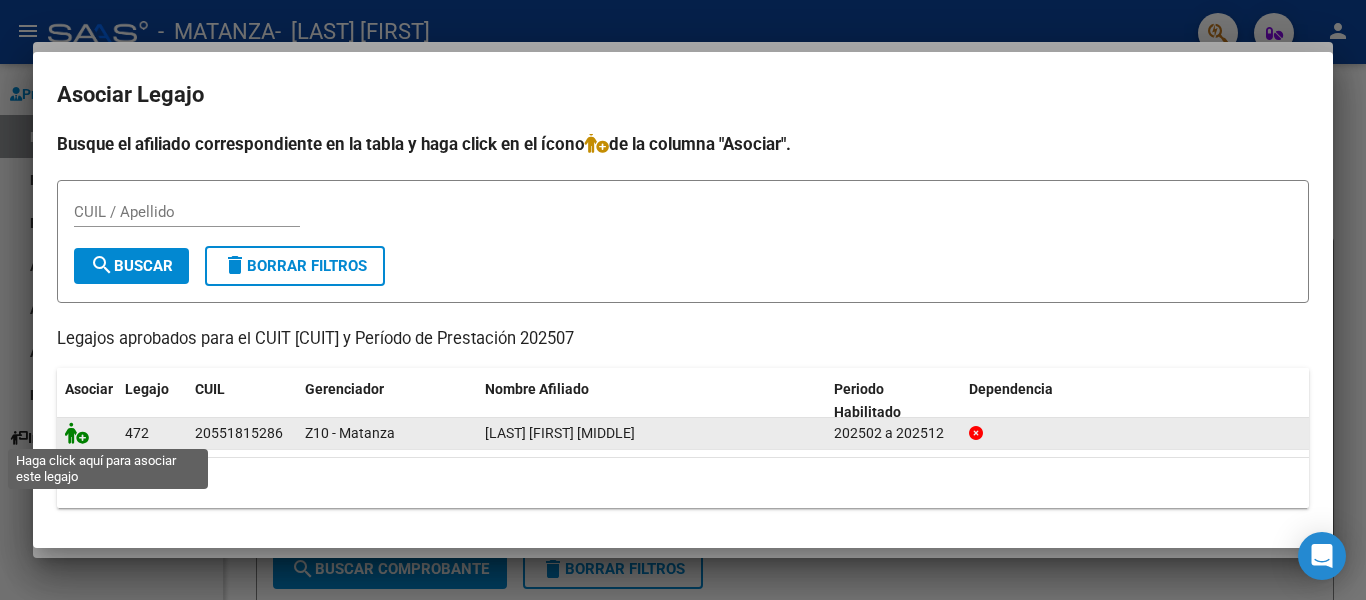 click 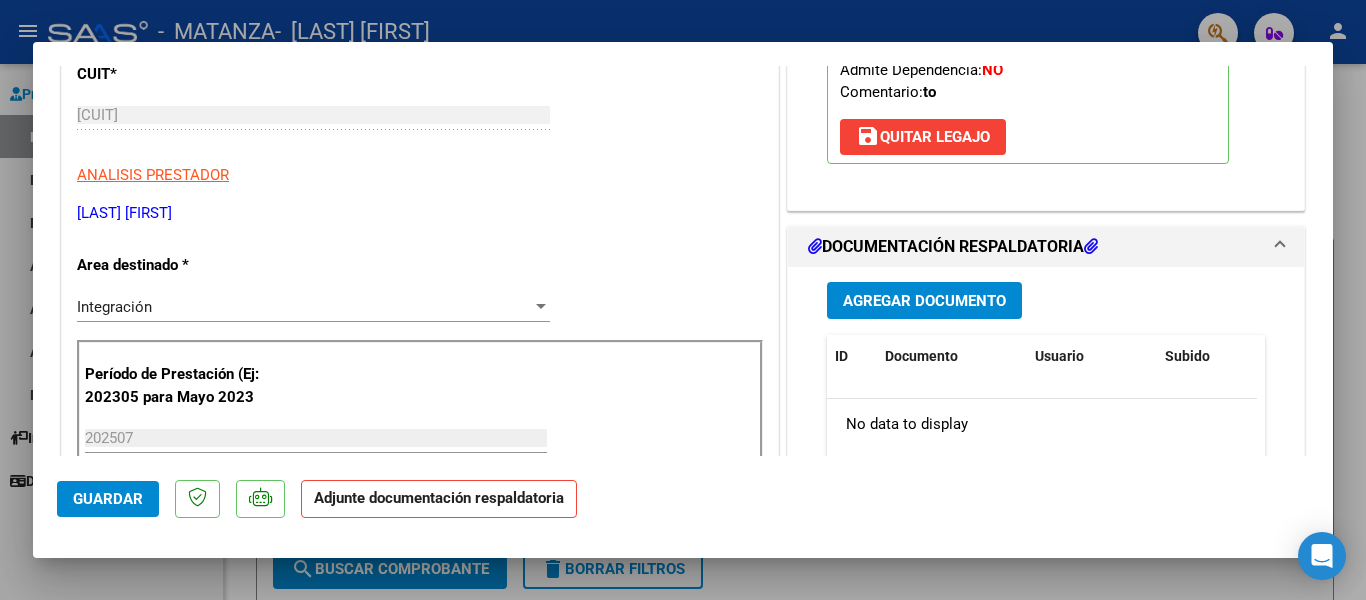 scroll, scrollTop: 615, scrollLeft: 0, axis: vertical 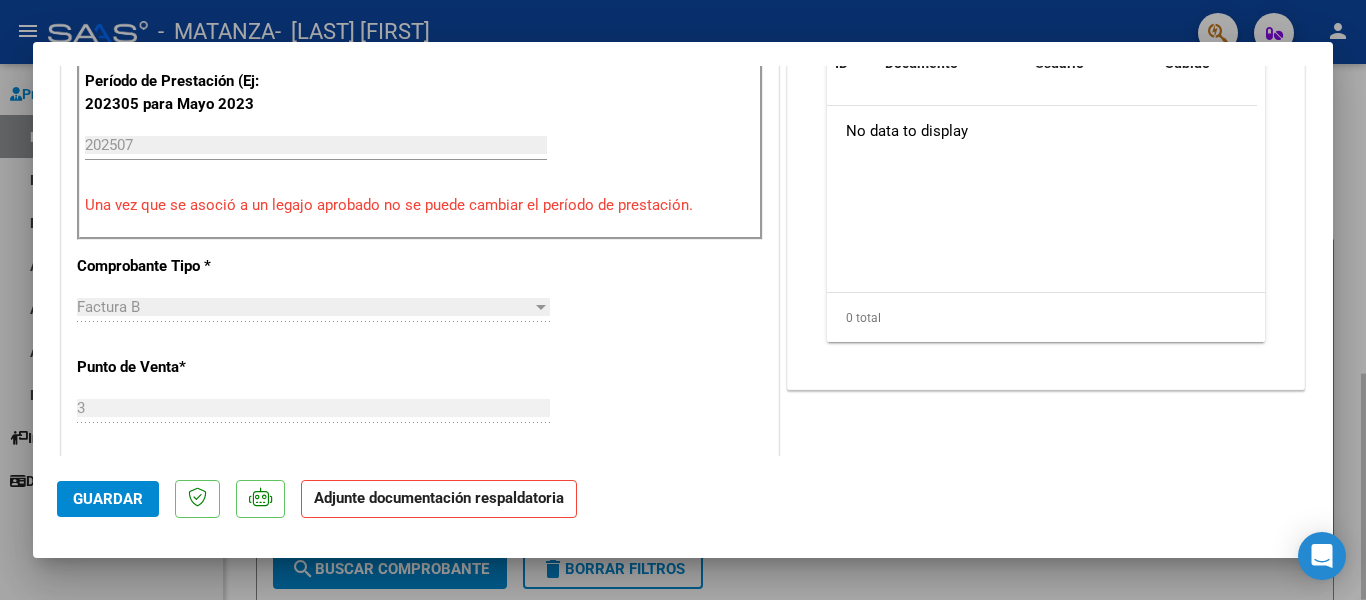 drag, startPoint x: 1334, startPoint y: 259, endPoint x: 1344, endPoint y: 298, distance: 40.261642 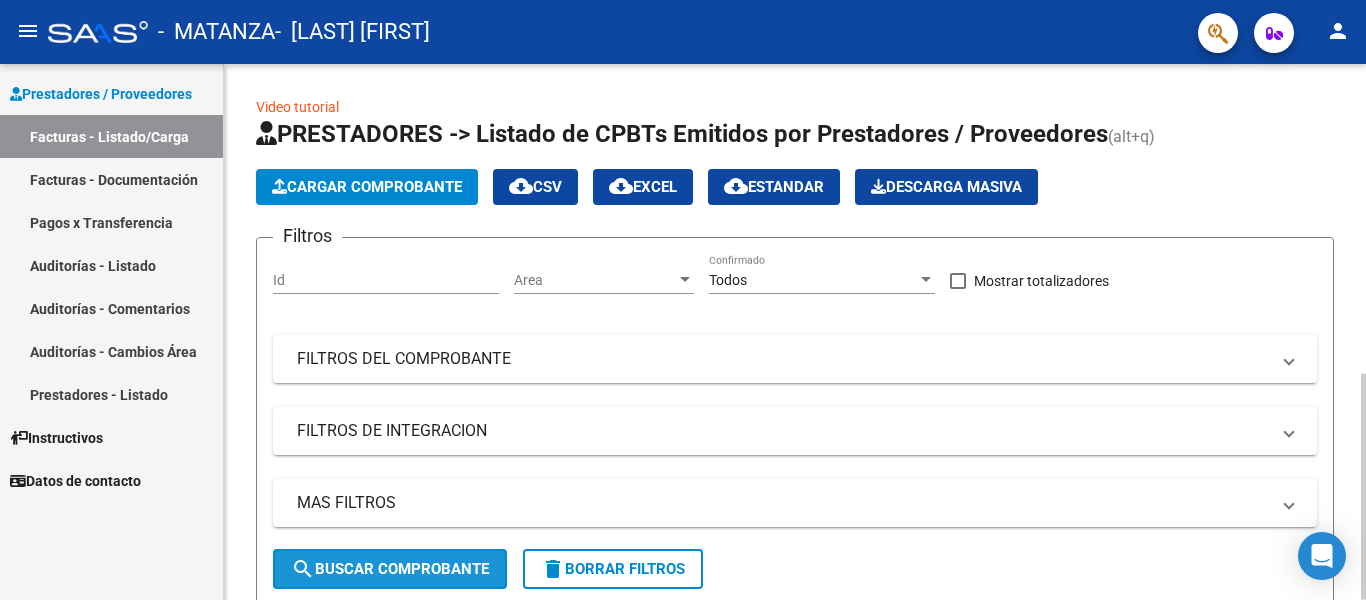 click on "search  Buscar Comprobante" 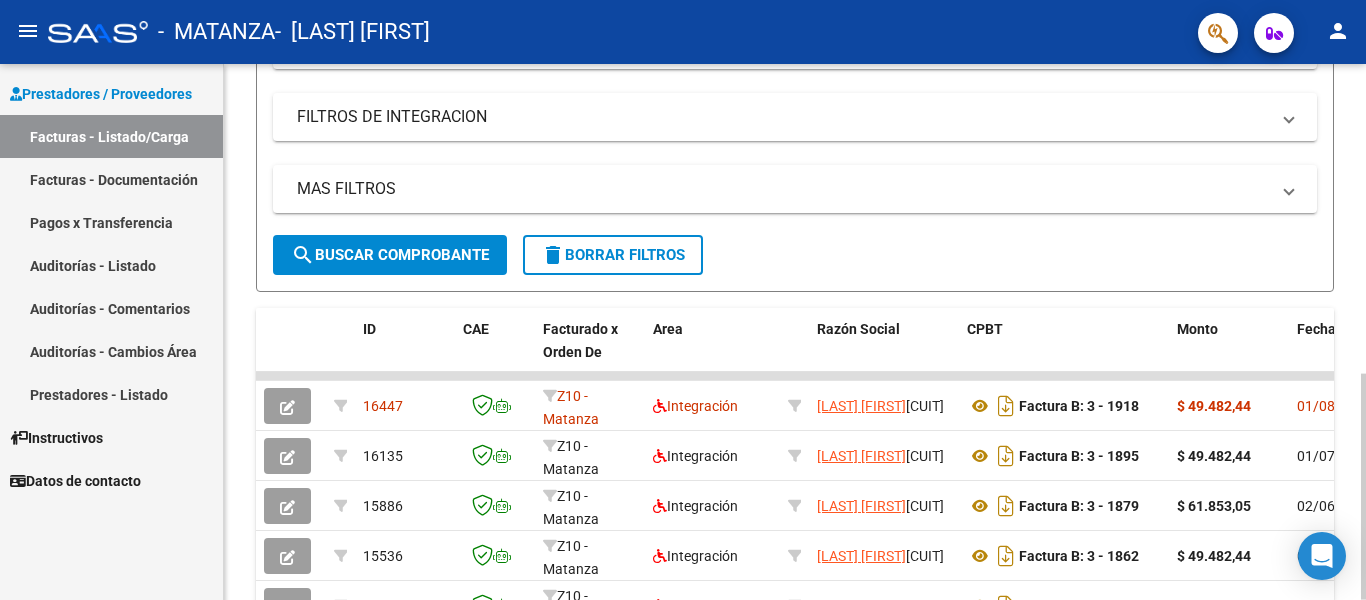 scroll, scrollTop: 317, scrollLeft: 0, axis: vertical 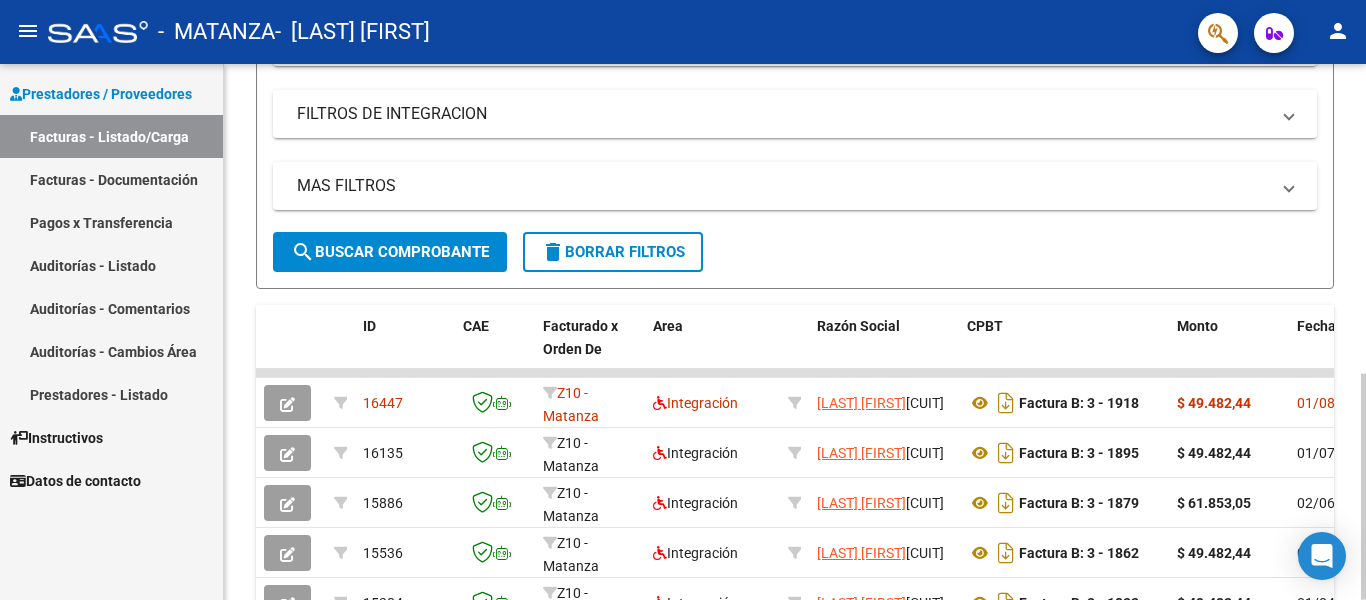 click 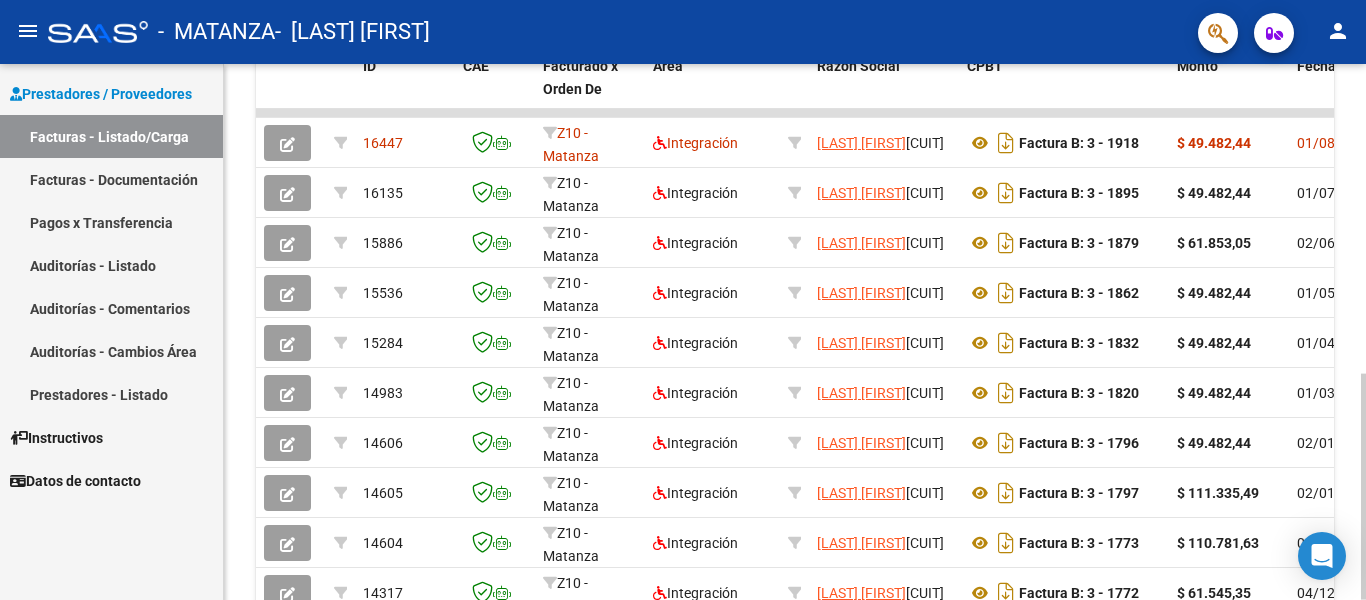 click 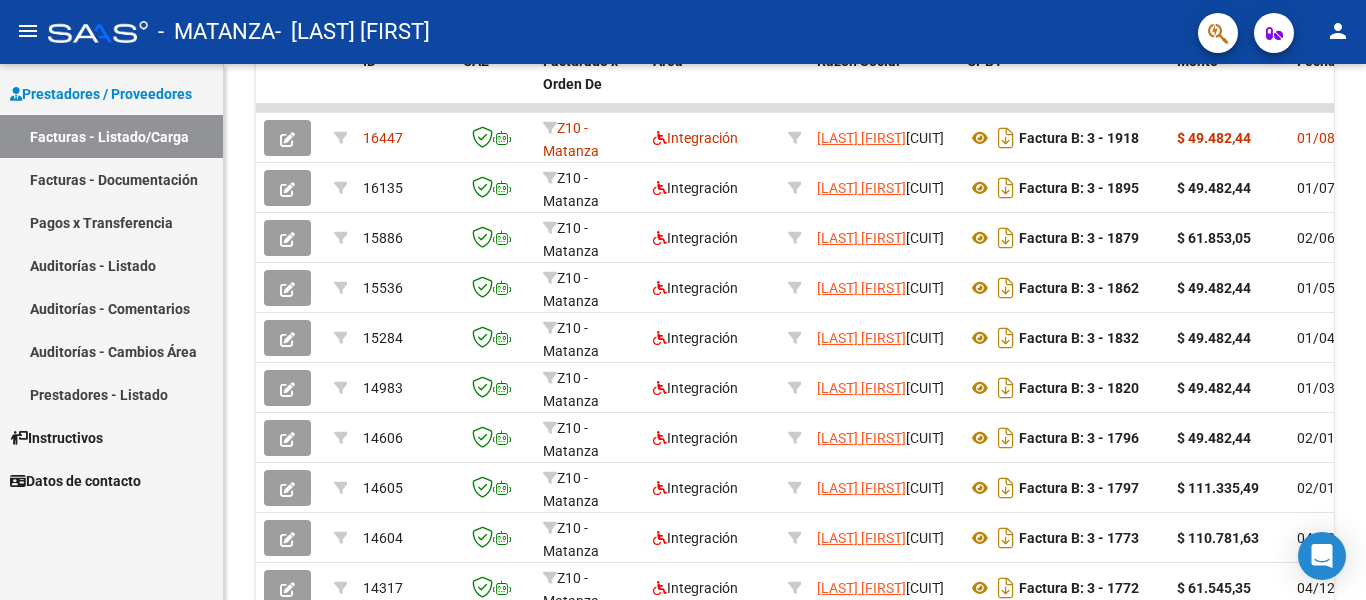 click on "Prestadores / Proveedores Facturas - Listado/Carga Facturas - Documentación Pagos x Transferencia Auditorías - Listado Auditorías - Comentarios Auditorías - Cambios Área Prestadores - Listado    Instructivos    Datos de contacto" at bounding box center (111, 332) 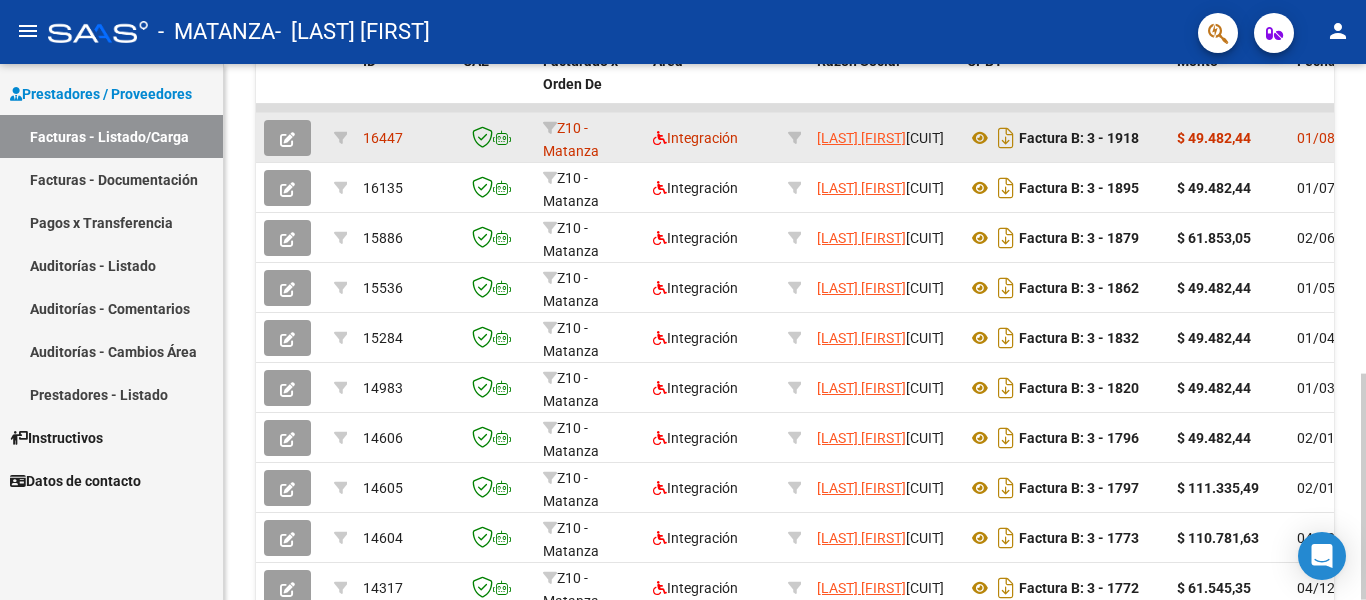 drag, startPoint x: 1222, startPoint y: 109, endPoint x: 1126, endPoint y: 113, distance: 96.0833 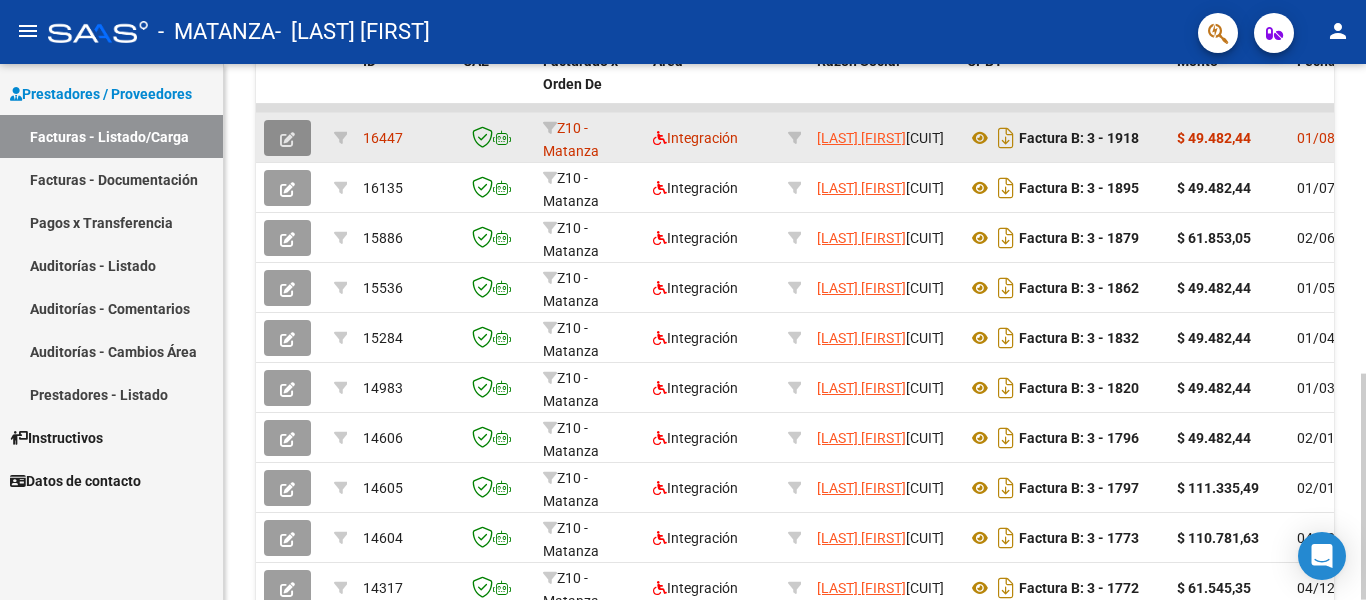 click 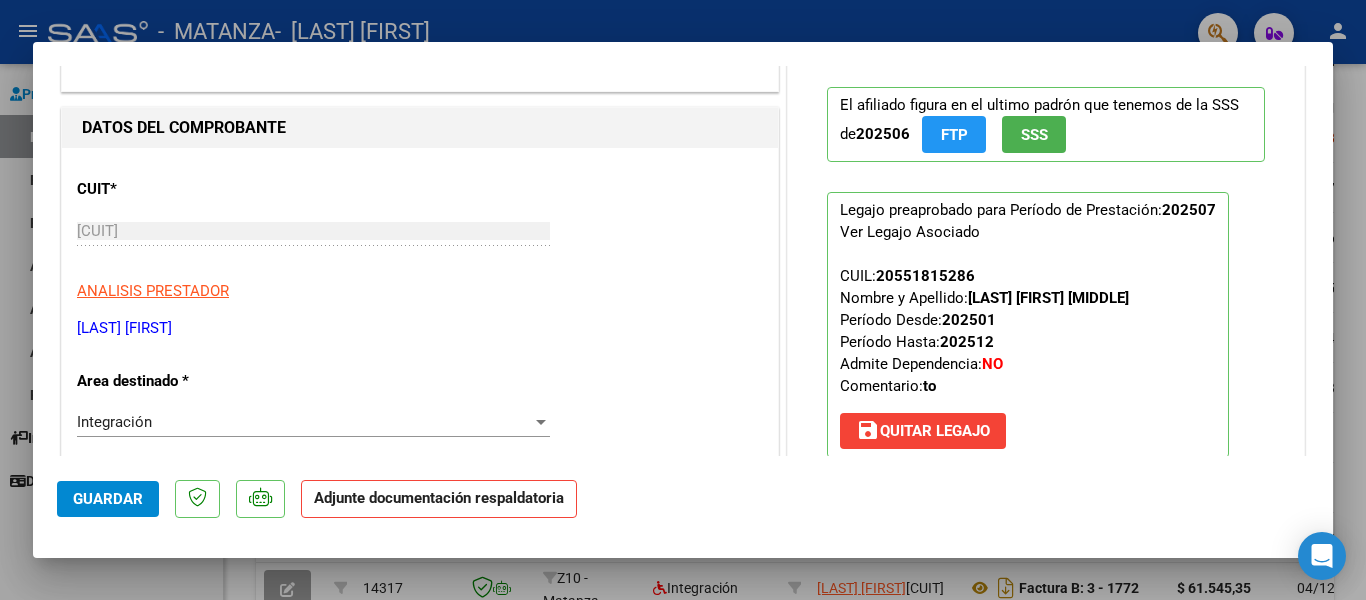 scroll, scrollTop: 152, scrollLeft: 0, axis: vertical 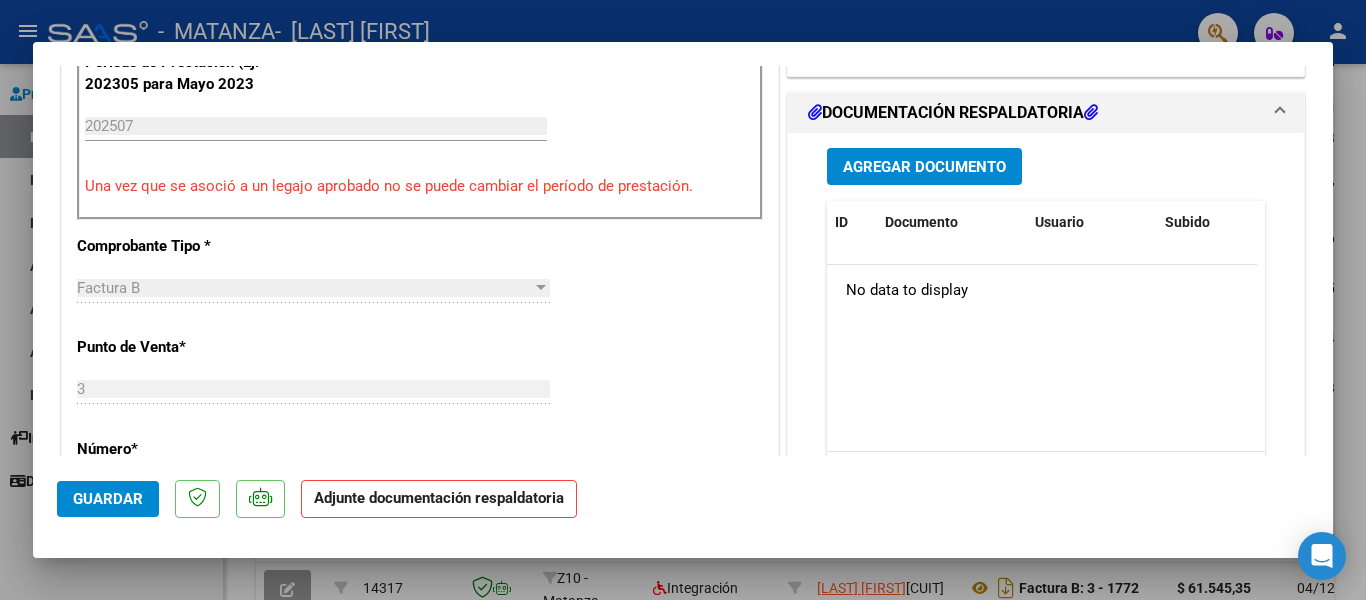 click on "Agregar Documento" at bounding box center (924, 167) 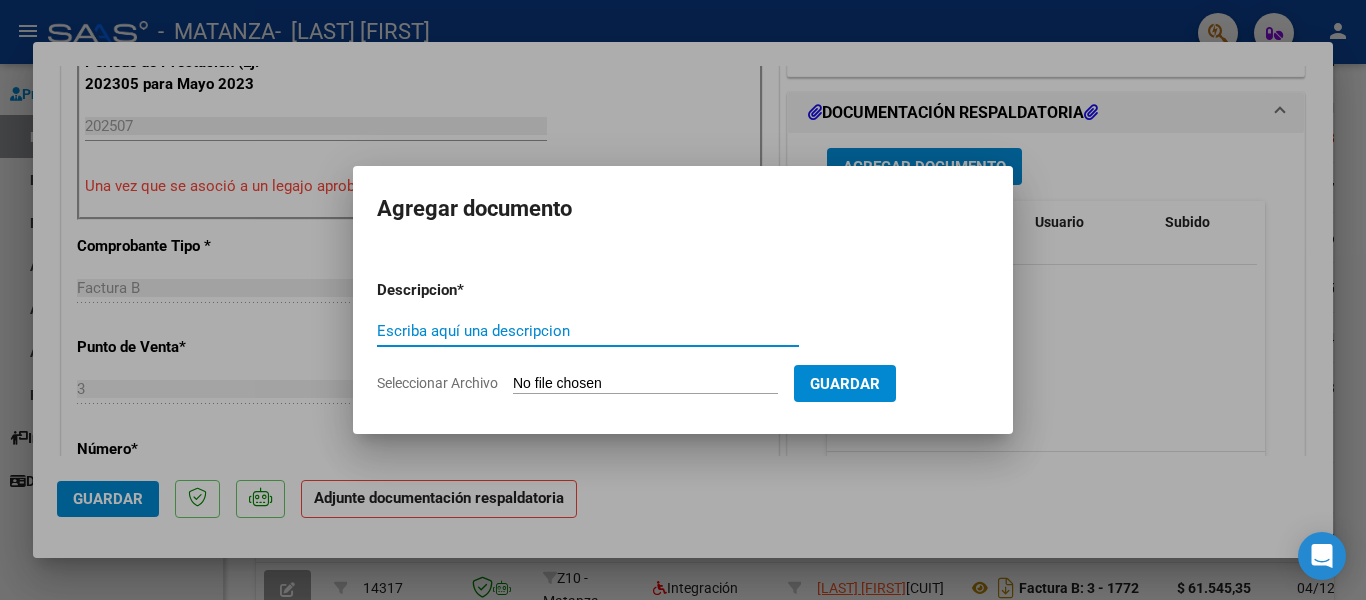 click on "Escriba aquí una descripcion" at bounding box center [588, 331] 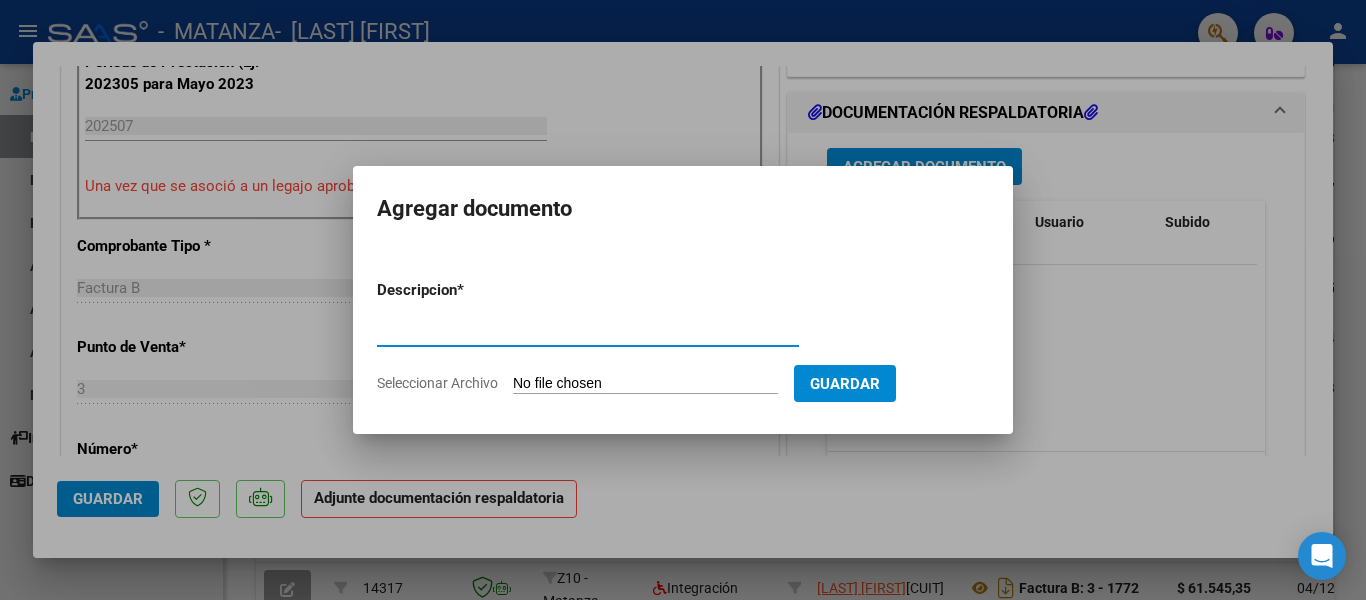 type on "afip" 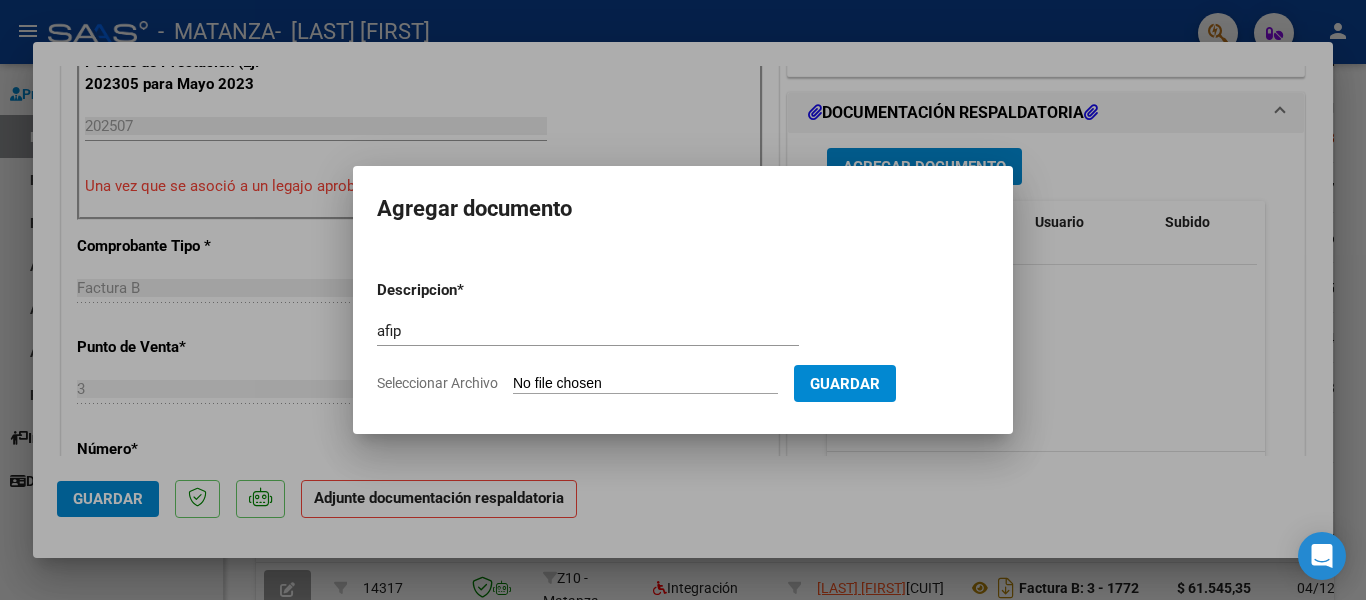 click on "Seleccionar Archivo" at bounding box center (645, 384) 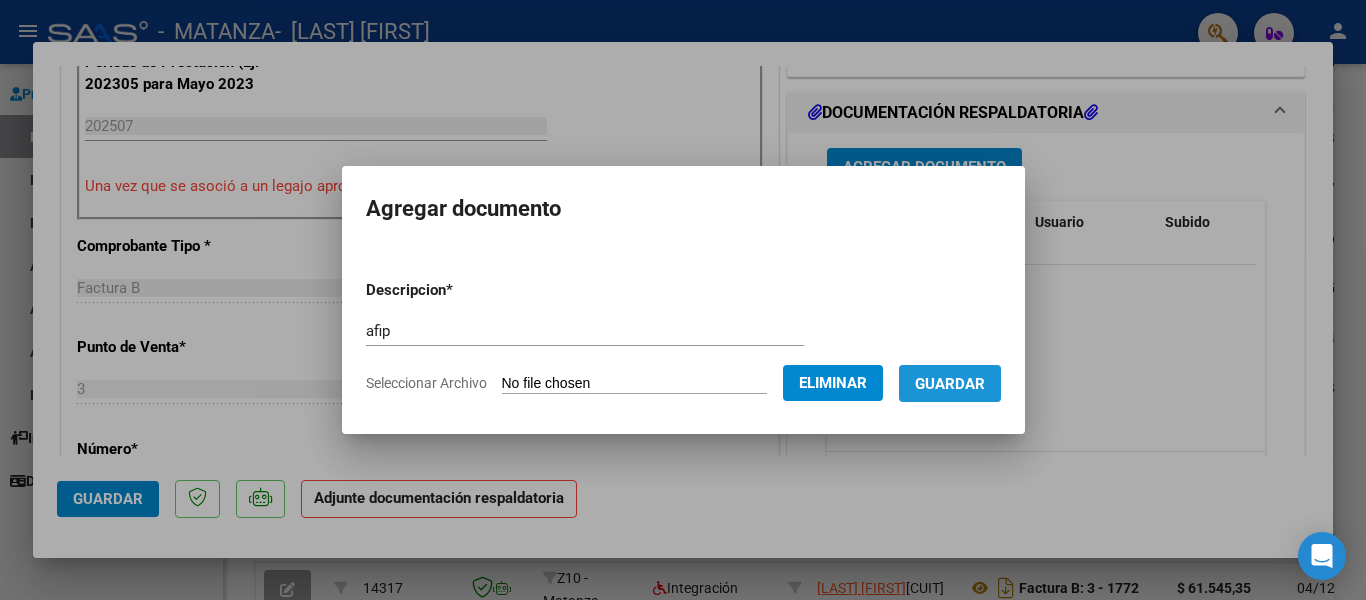 click on "Guardar" at bounding box center (950, 384) 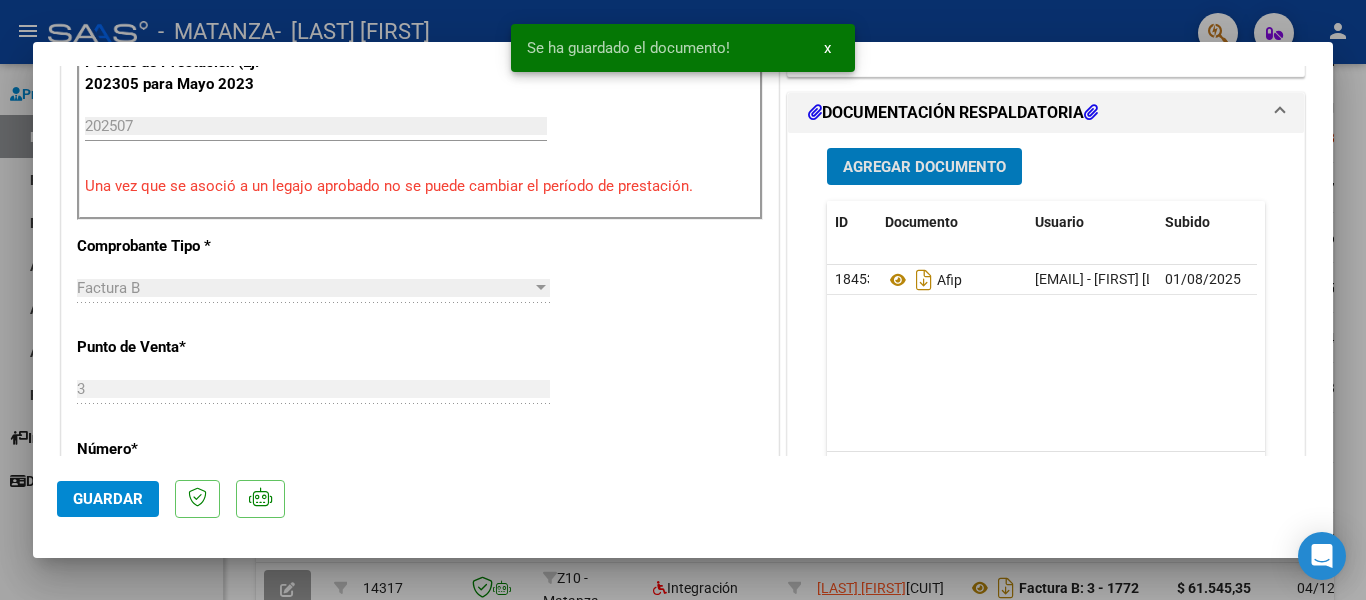 click on "Agregar Documento" at bounding box center [924, 167] 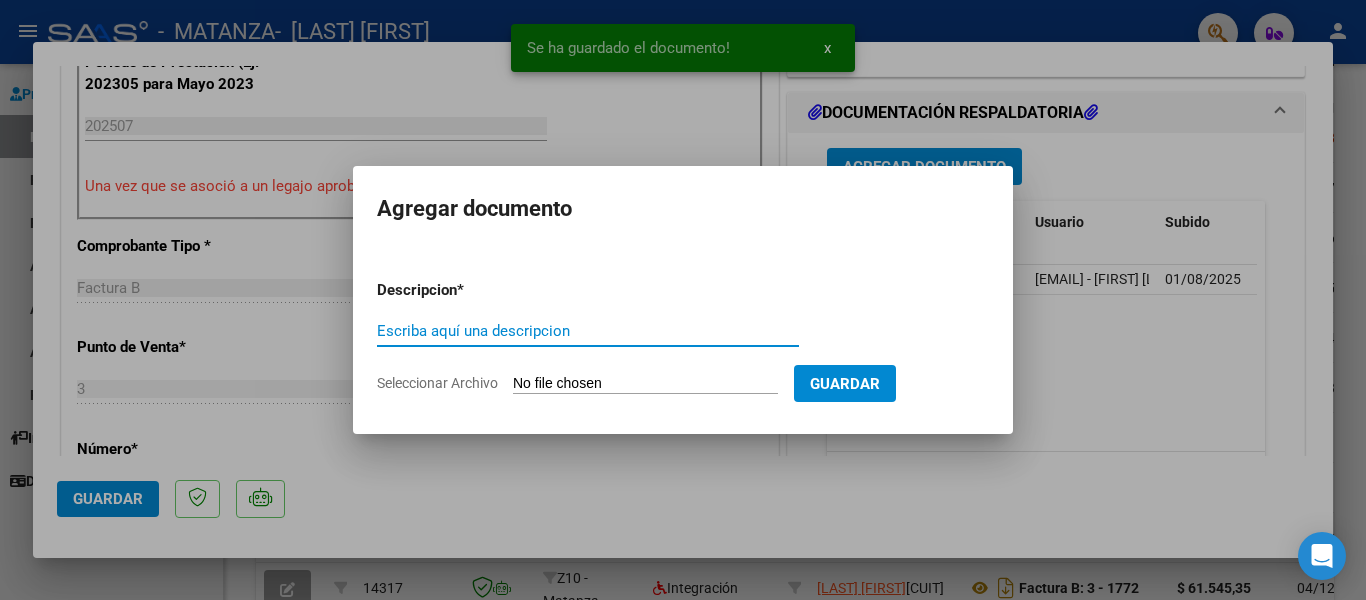 click on "Escriba aquí una descripcion" at bounding box center [588, 331] 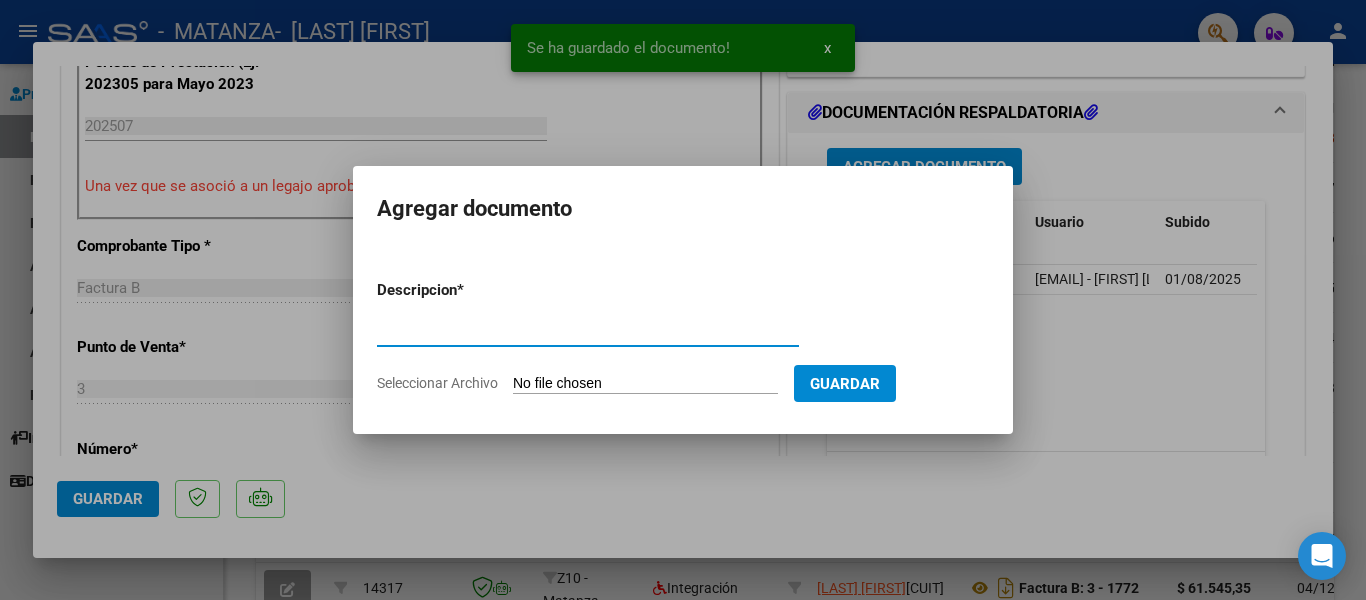 type on "asistencia" 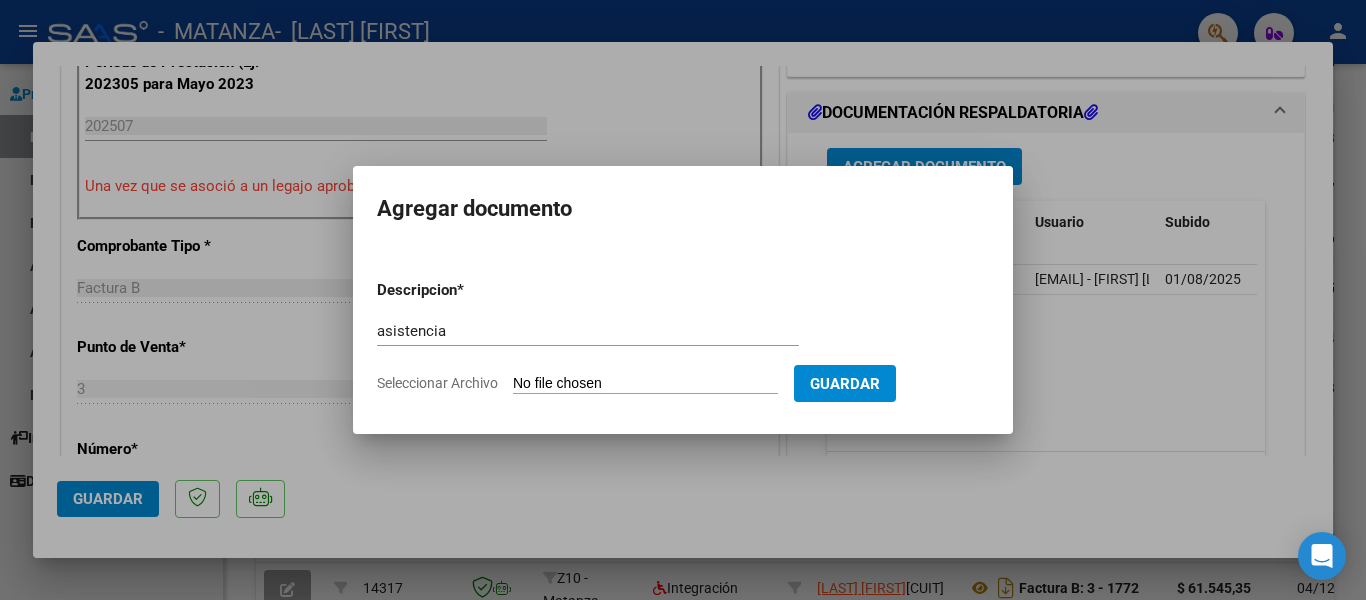 click on "Seleccionar Archivo" at bounding box center [645, 384] 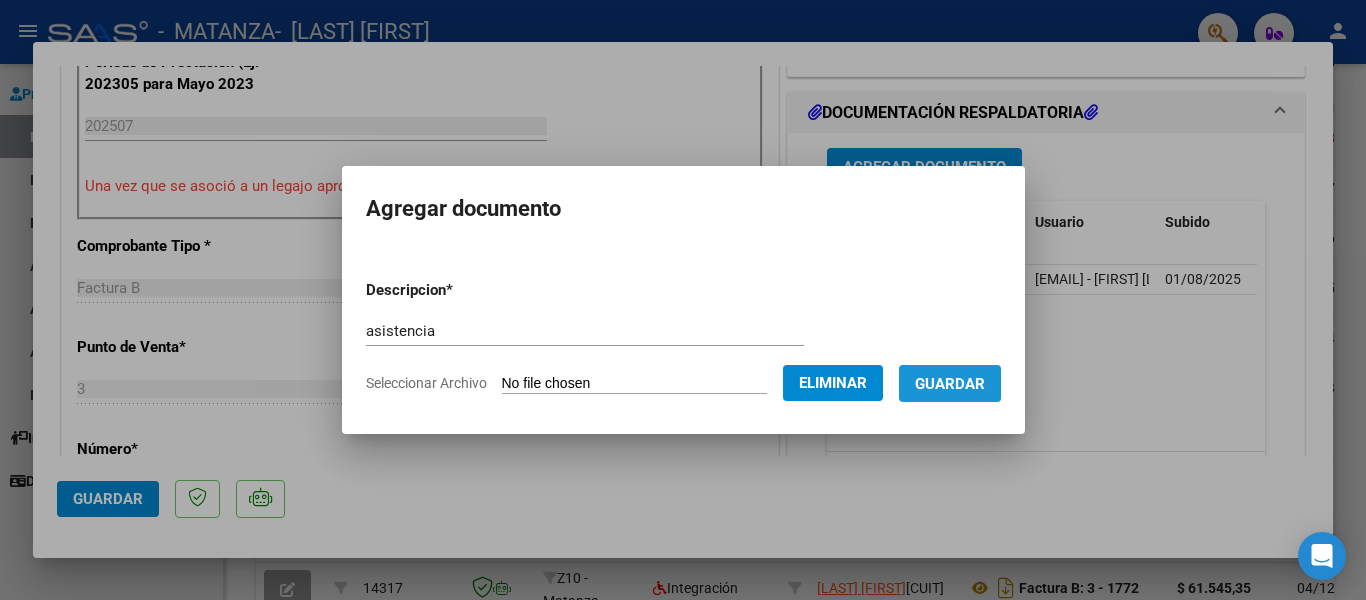 click on "Guardar" at bounding box center (950, 383) 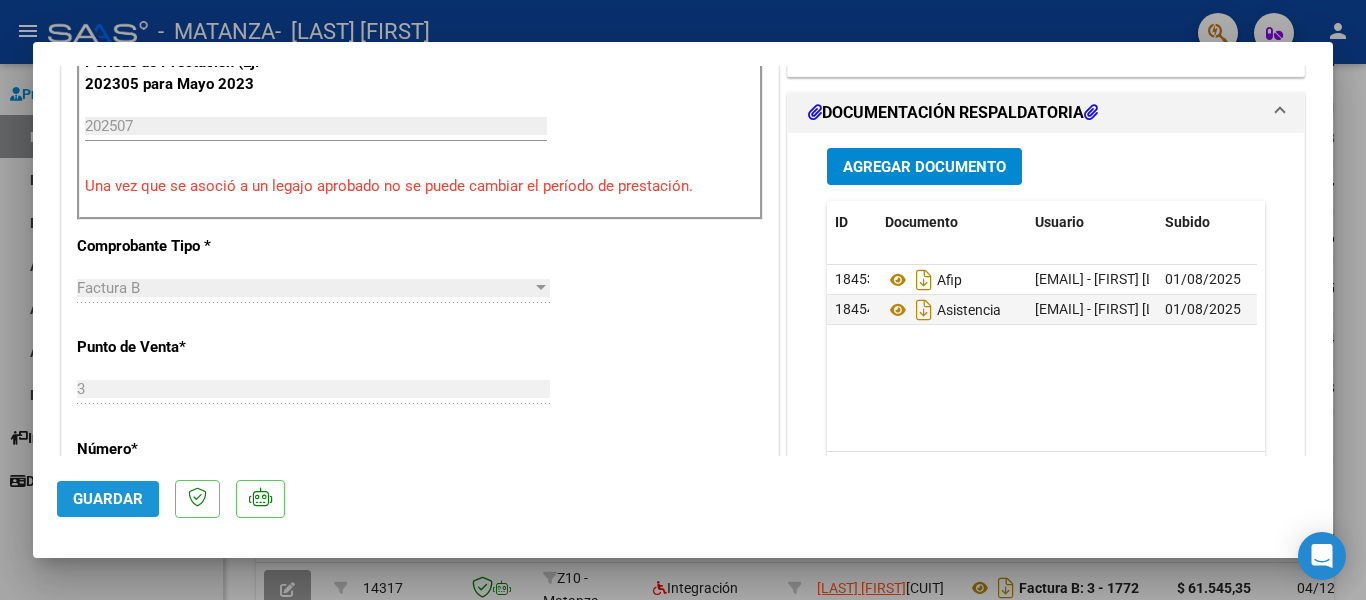 click on "Guardar" 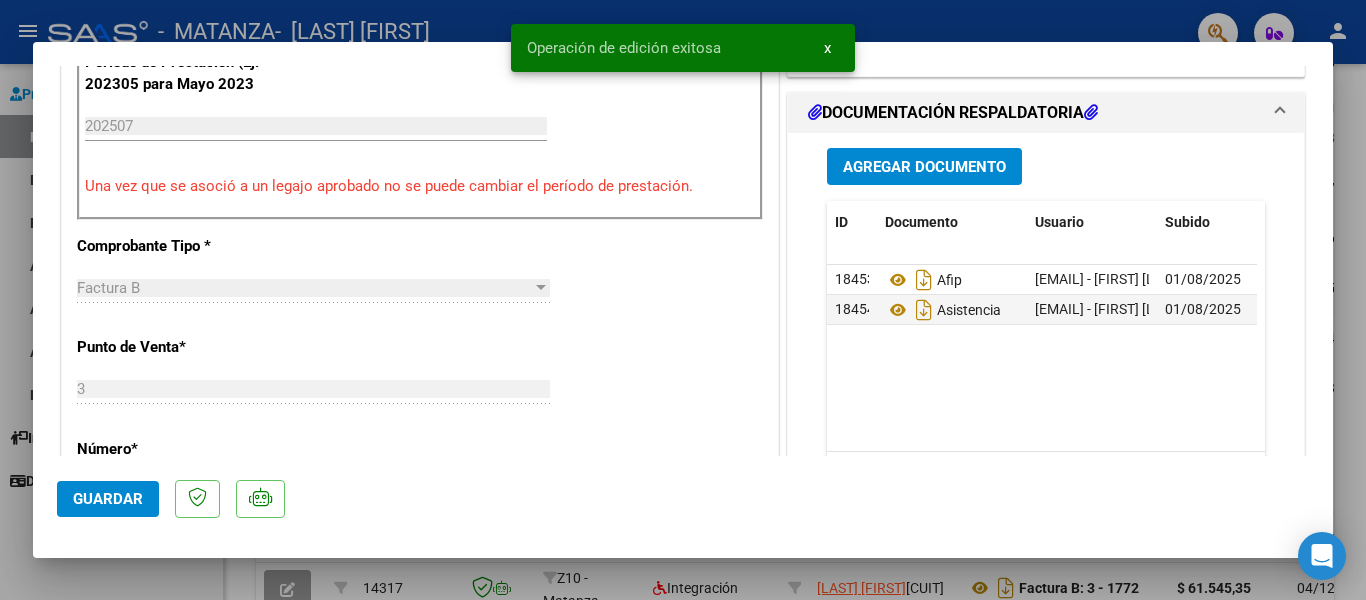 type 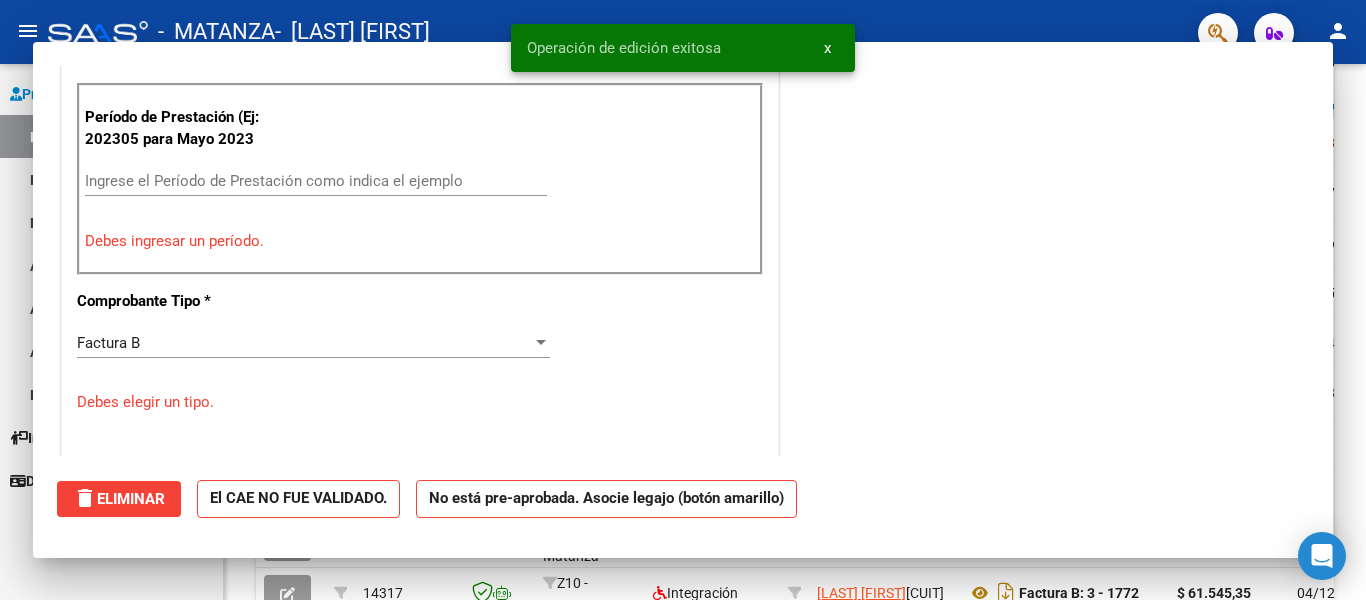 scroll, scrollTop: 616, scrollLeft: 0, axis: vertical 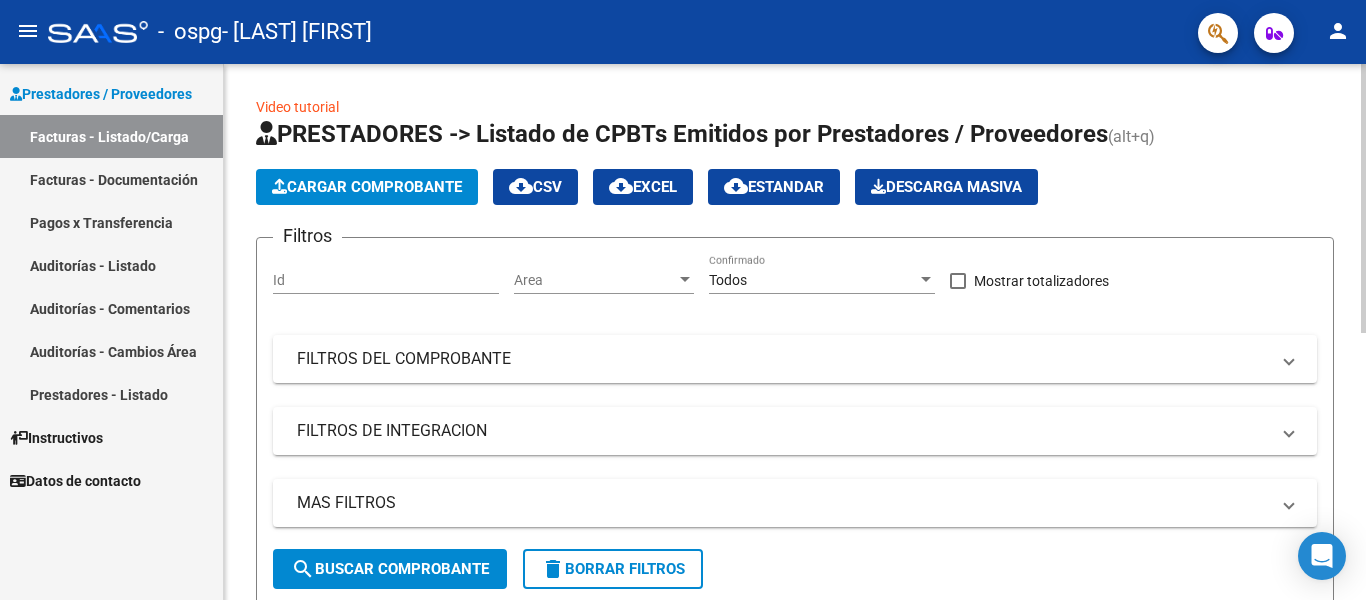 click on "Cargar Comprobante" 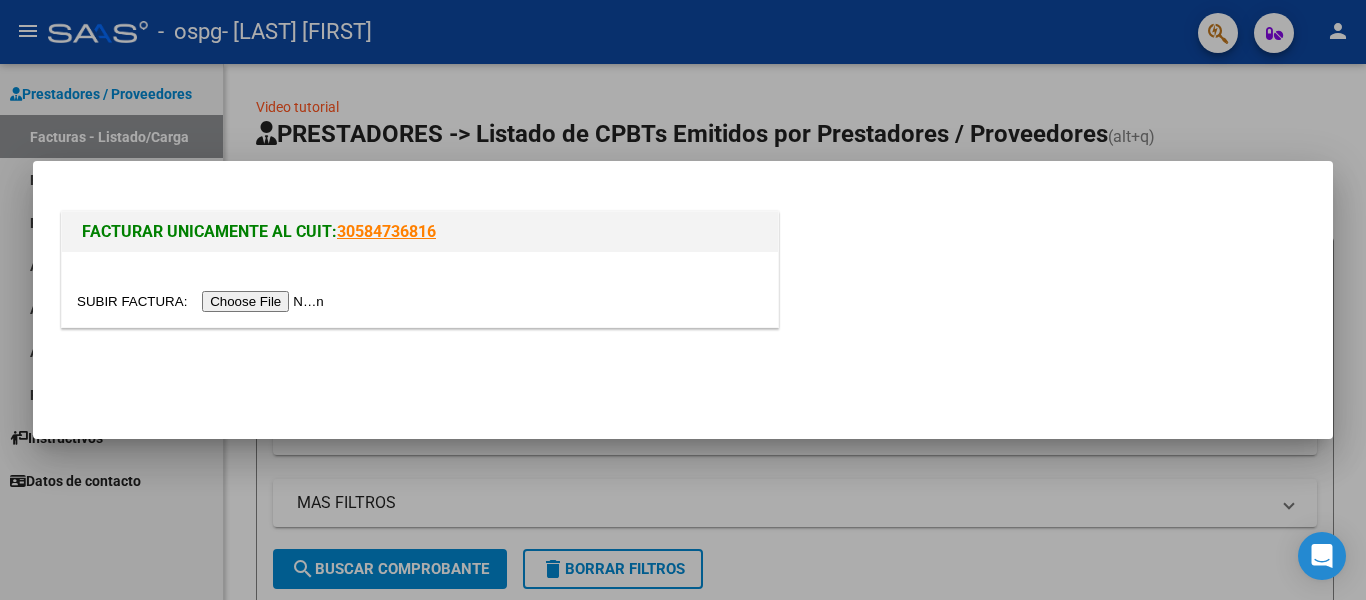 click at bounding box center (203, 301) 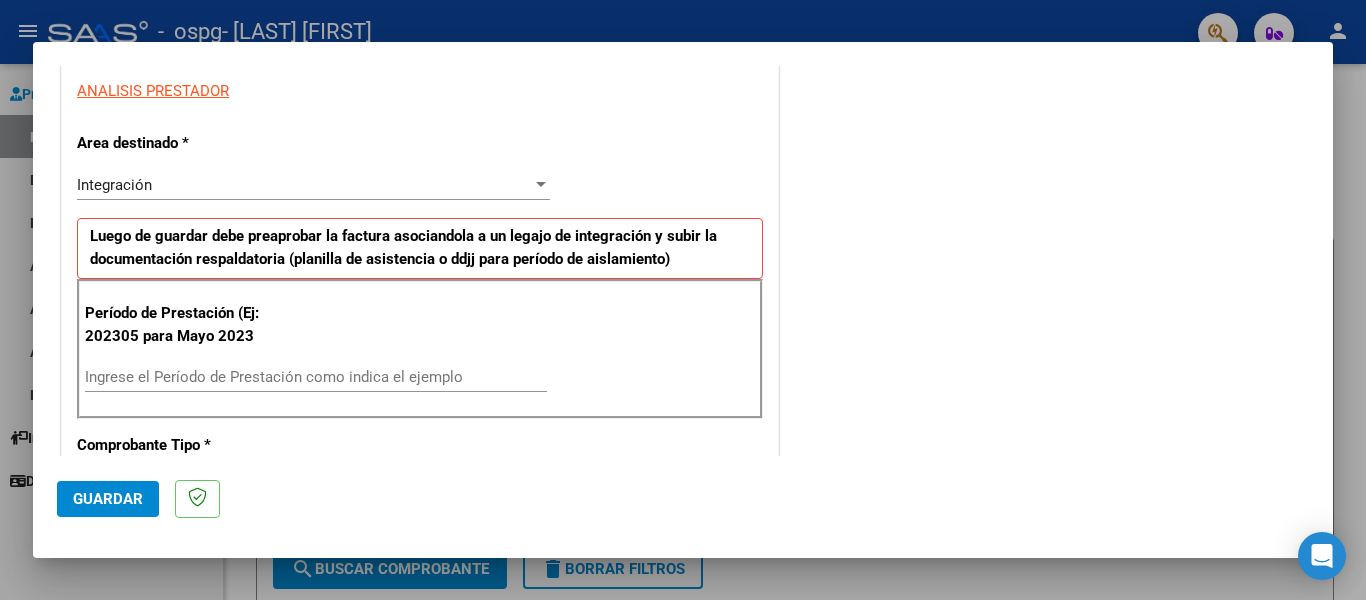 scroll, scrollTop: 463, scrollLeft: 0, axis: vertical 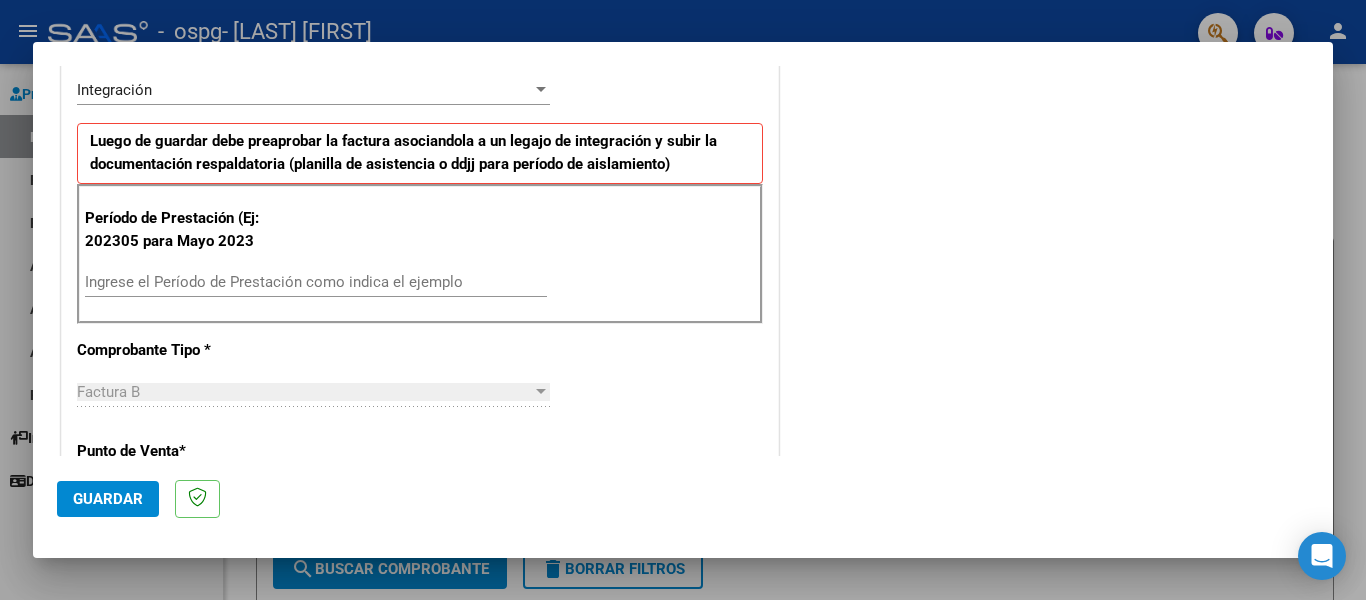 click on "Ingrese el Período de Prestación como indica el ejemplo" at bounding box center (316, 282) 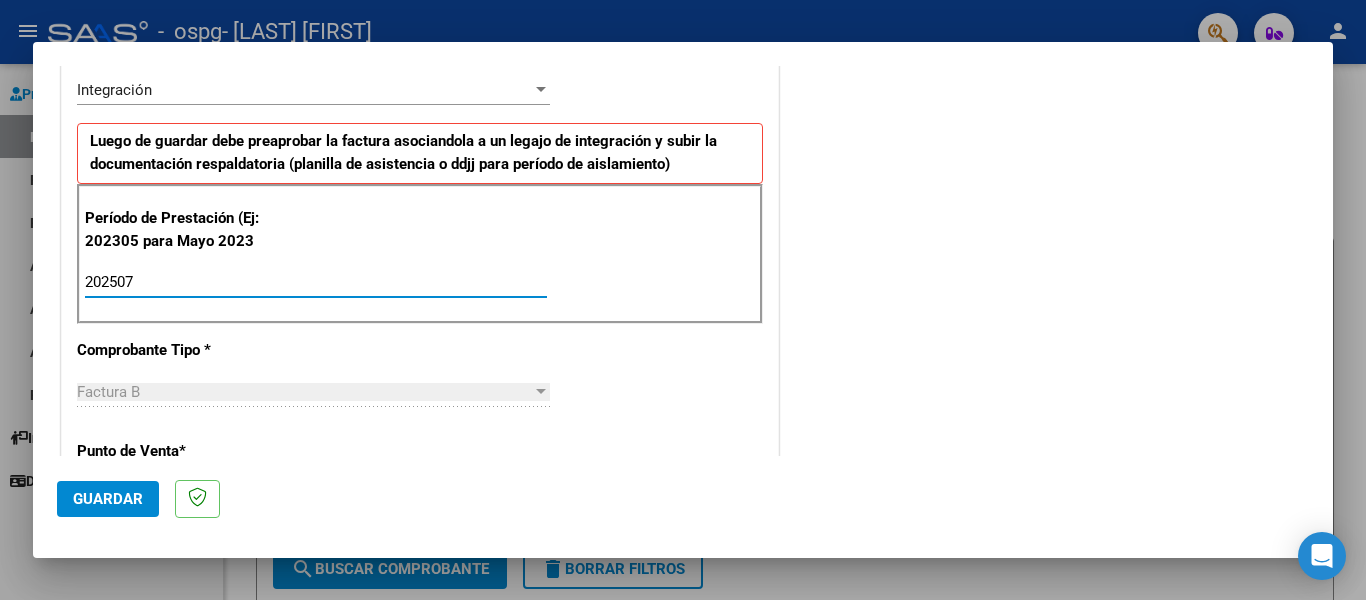 type on "202507" 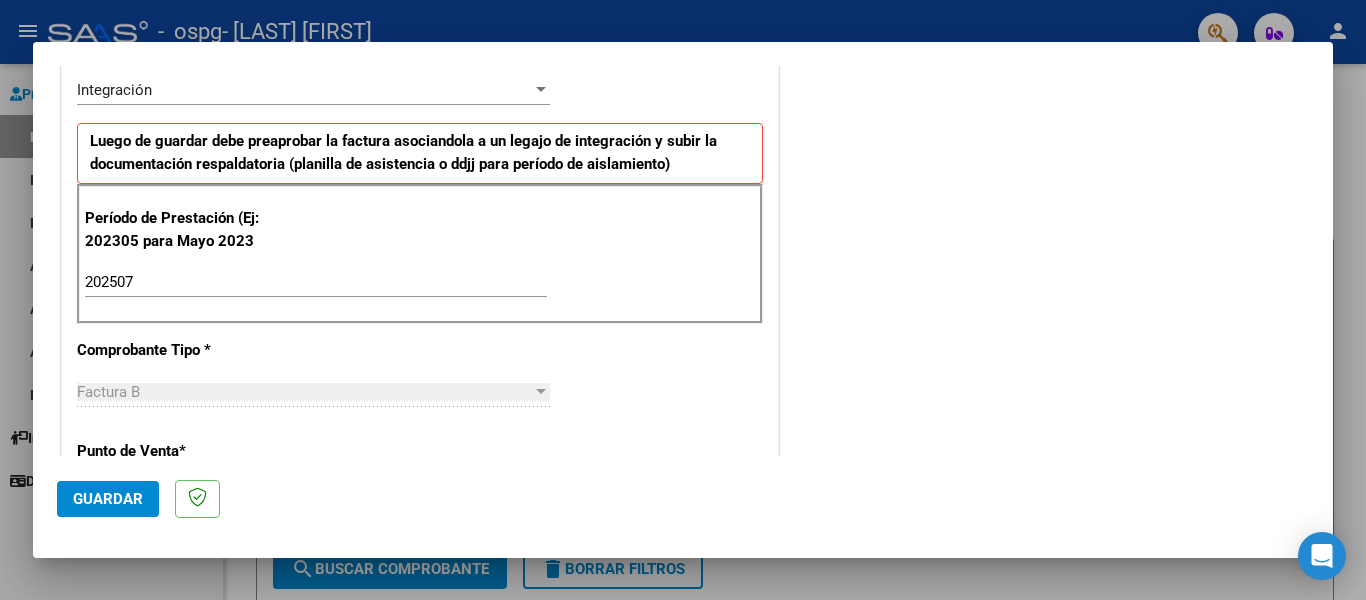 scroll, scrollTop: 453, scrollLeft: 0, axis: vertical 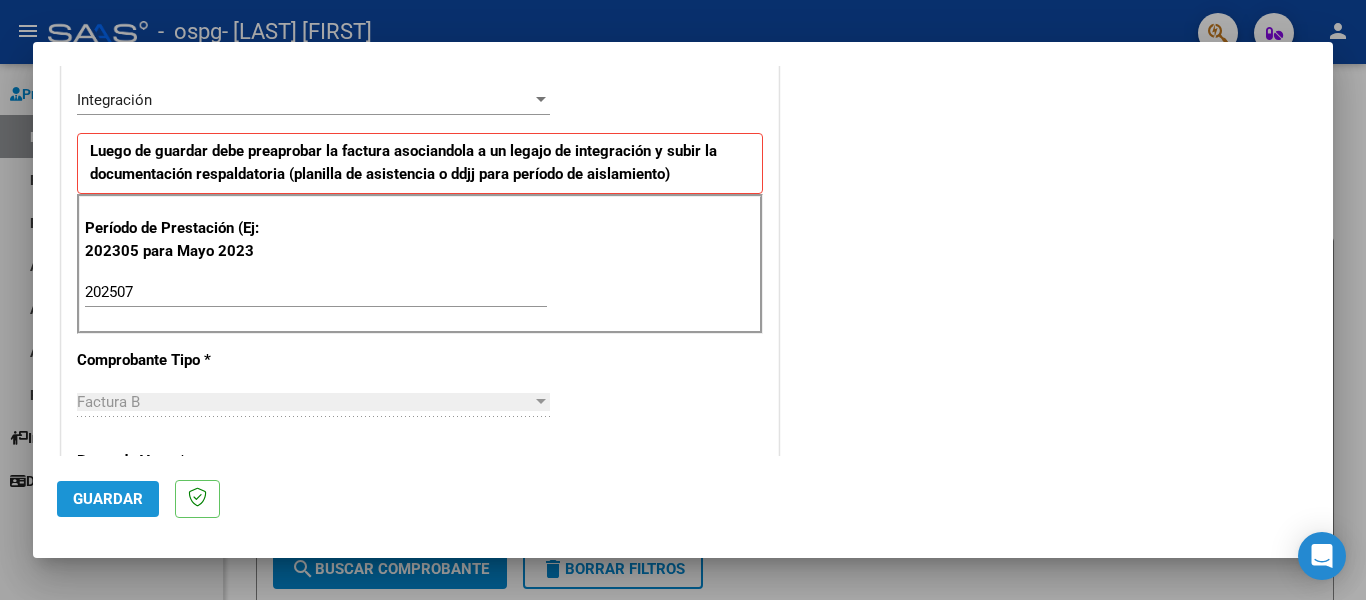 click on "Guardar" 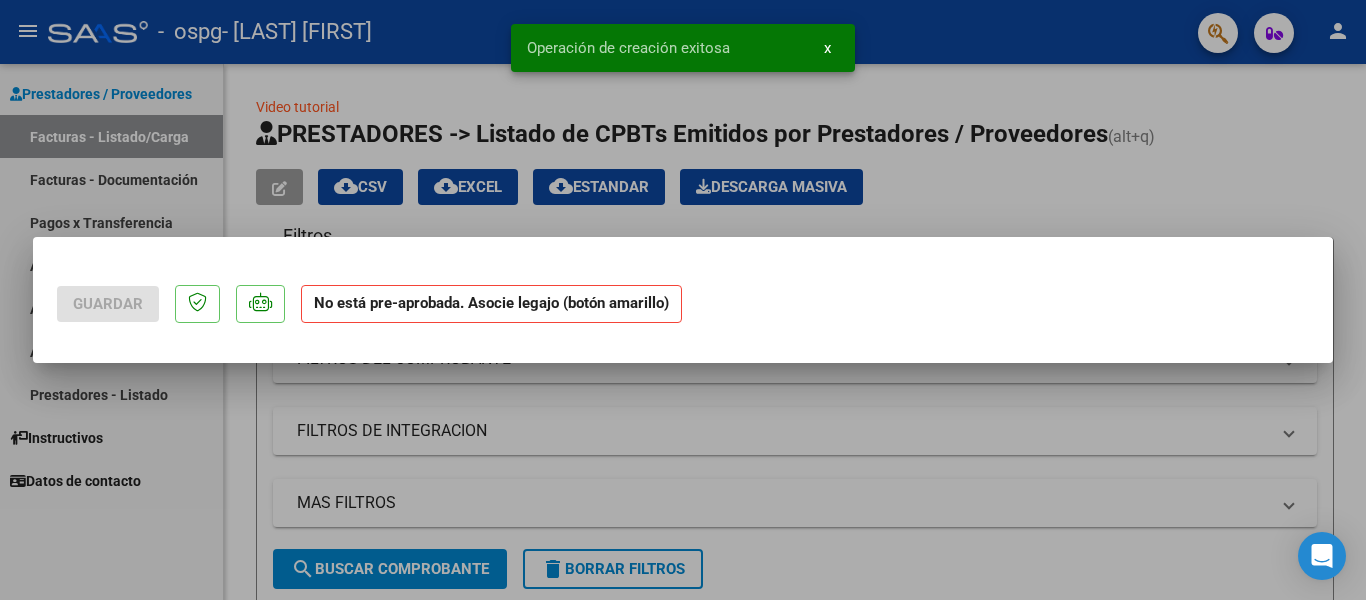 scroll, scrollTop: 0, scrollLeft: 0, axis: both 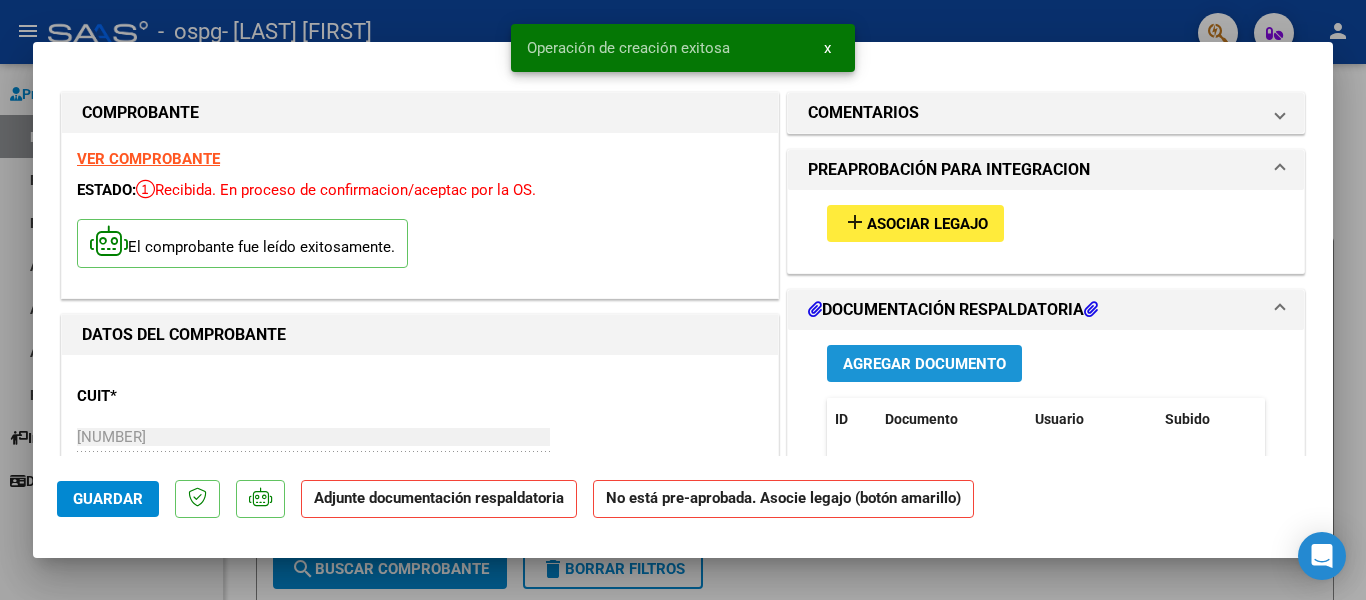 click on "Agregar Documento" at bounding box center (924, 364) 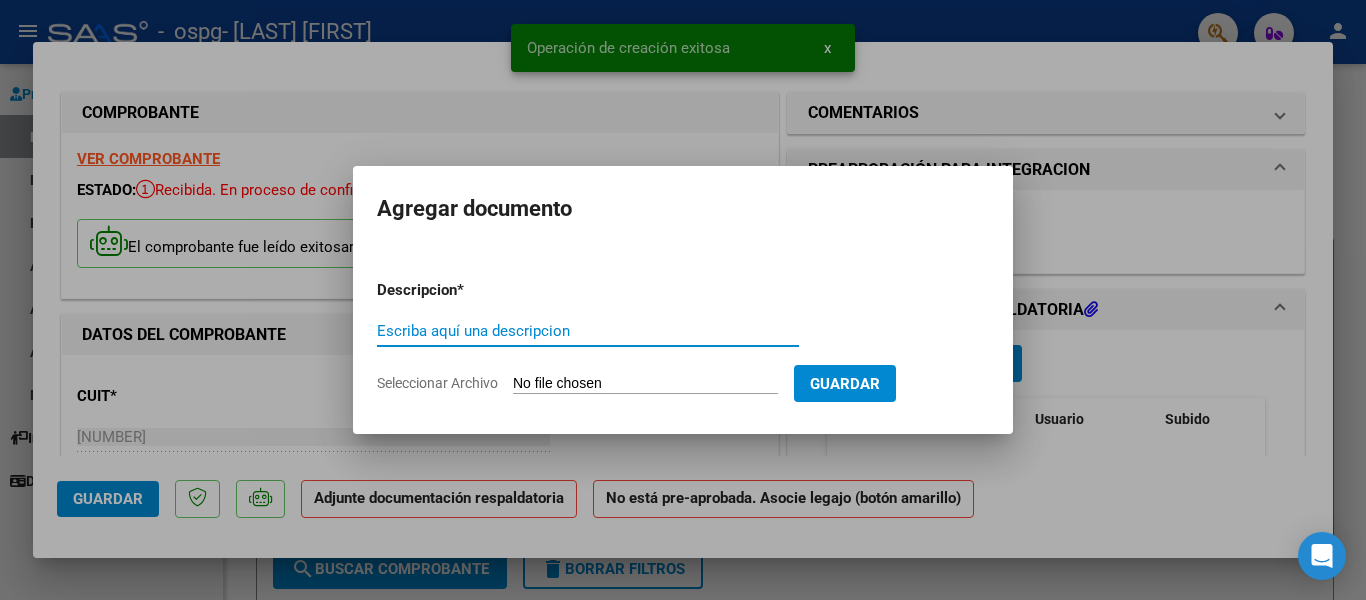 click on "Escriba aquí una descripcion" at bounding box center [588, 331] 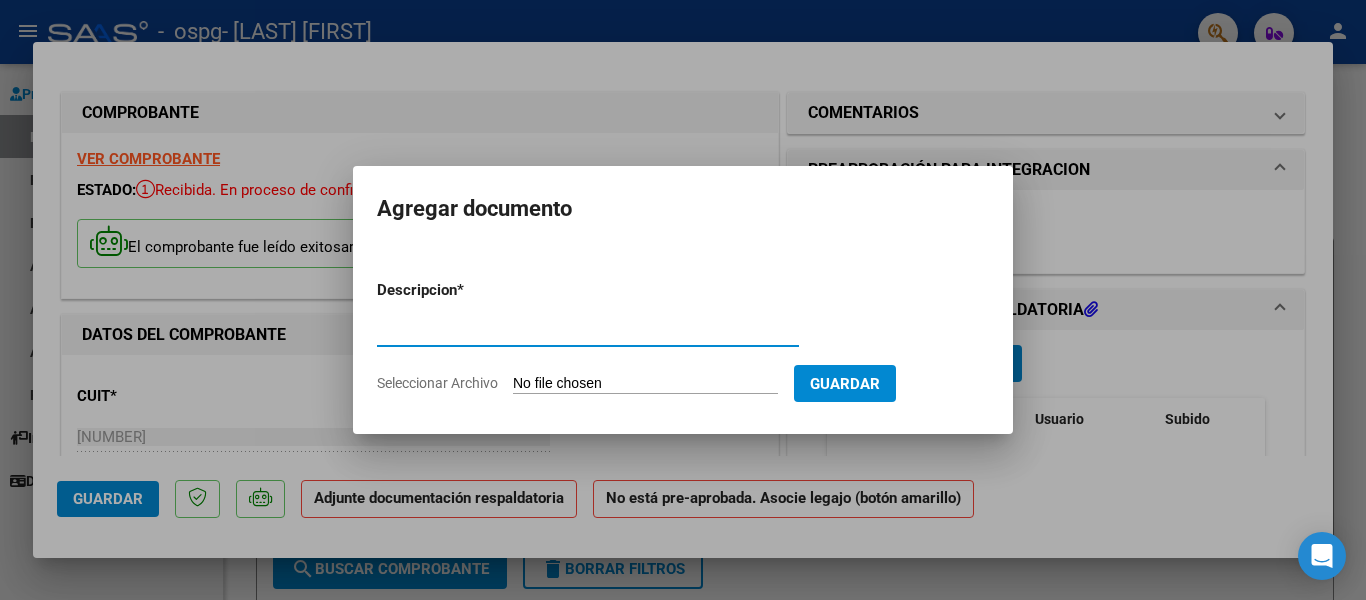 type on "afip" 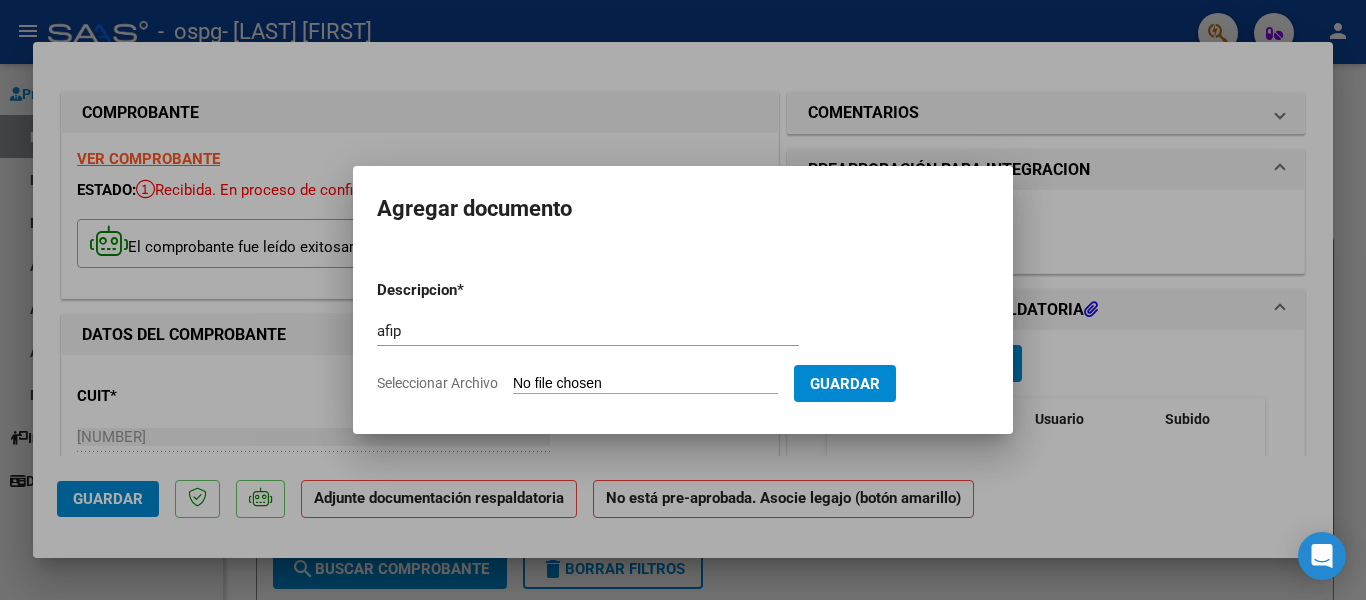 click on "Seleccionar Archivo" at bounding box center (645, 384) 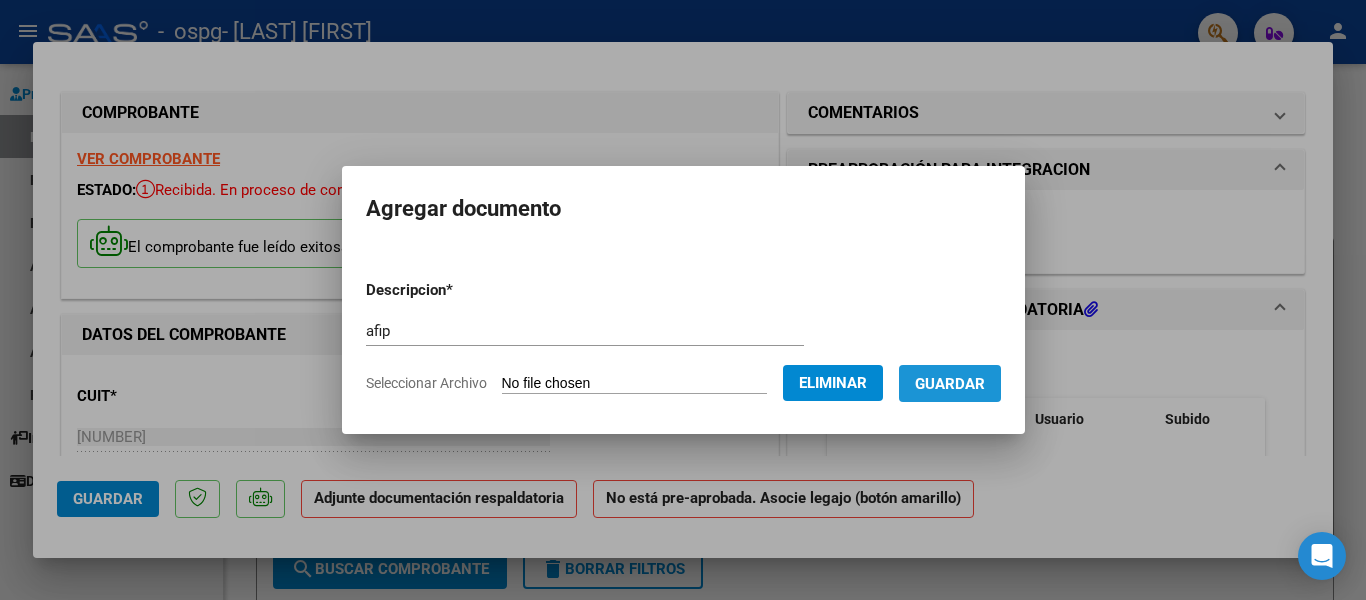 click on "Guardar" at bounding box center (950, 384) 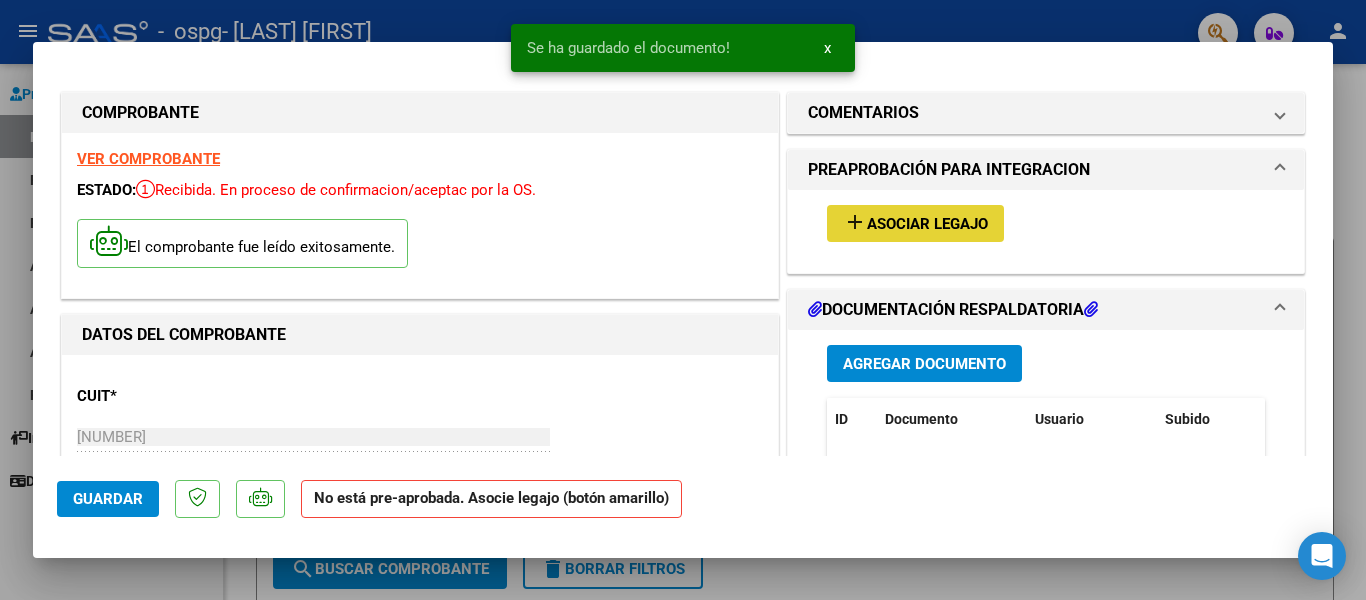 click on "Asociar Legajo" at bounding box center [927, 224] 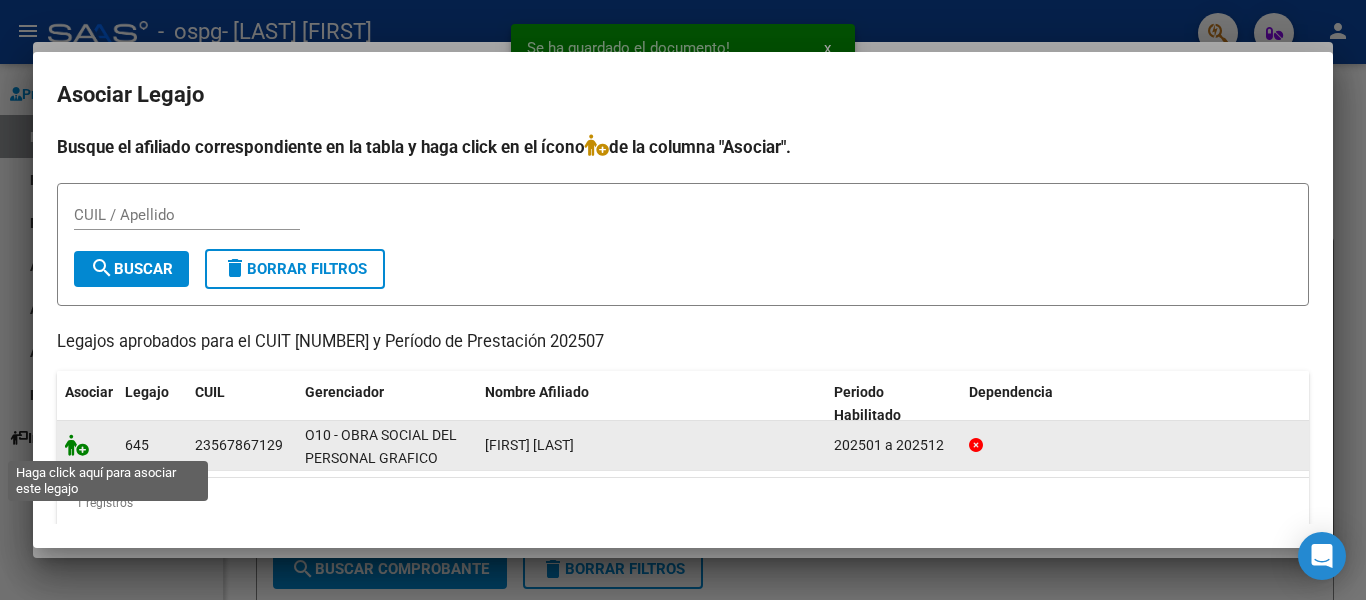 click 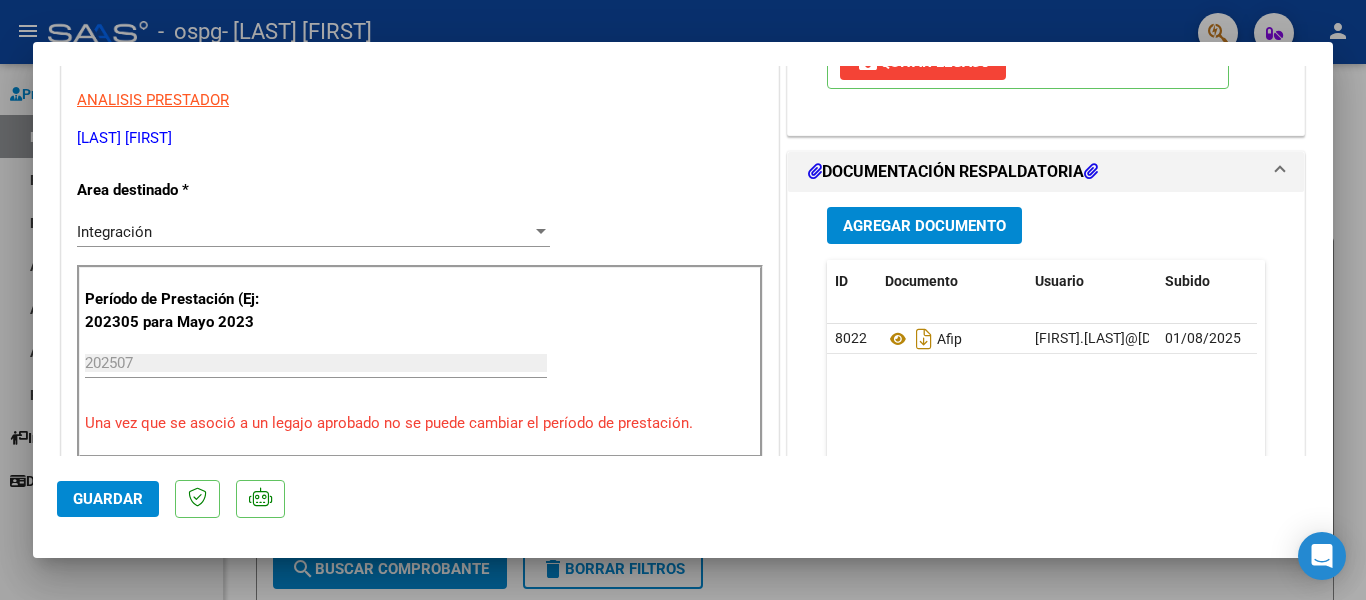 scroll, scrollTop: 387, scrollLeft: 0, axis: vertical 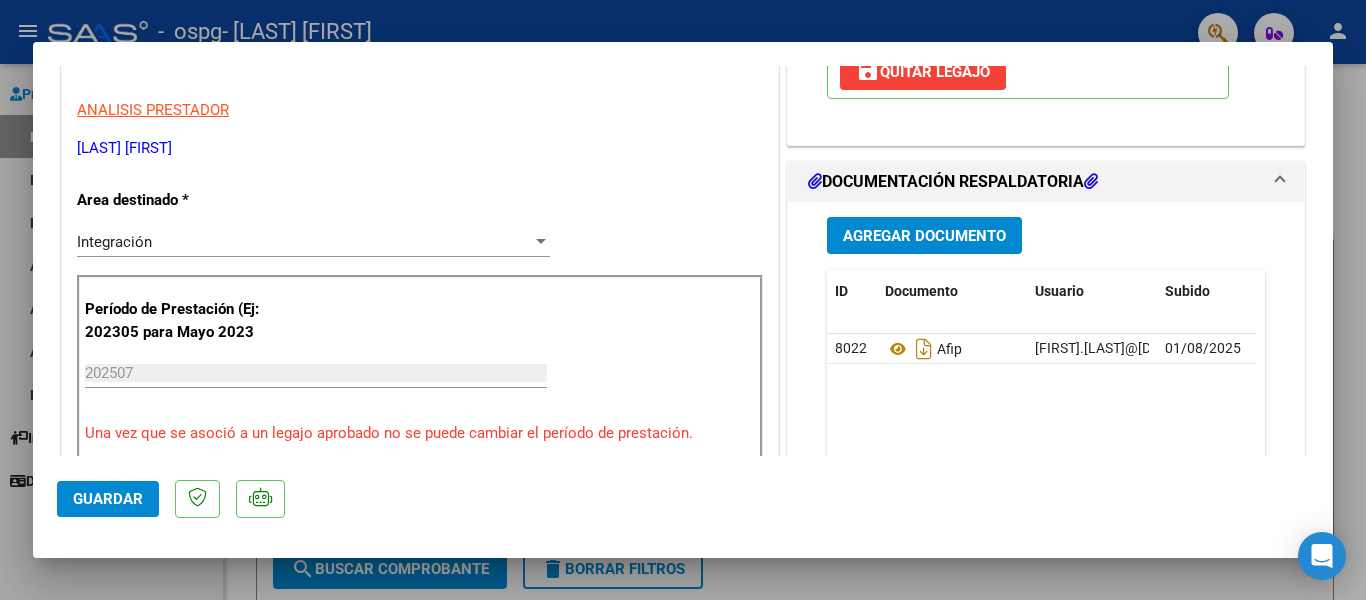 click on "Agregar Documento" at bounding box center (924, 236) 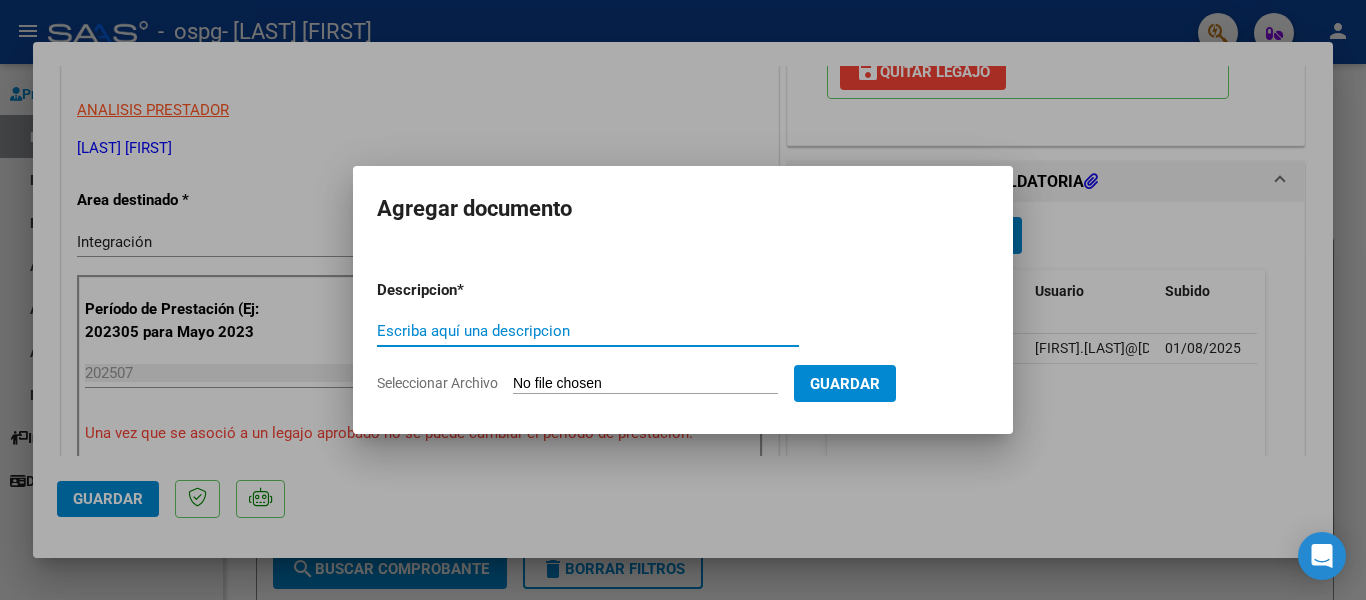 click on "Escriba aquí una descripcion" at bounding box center [588, 331] 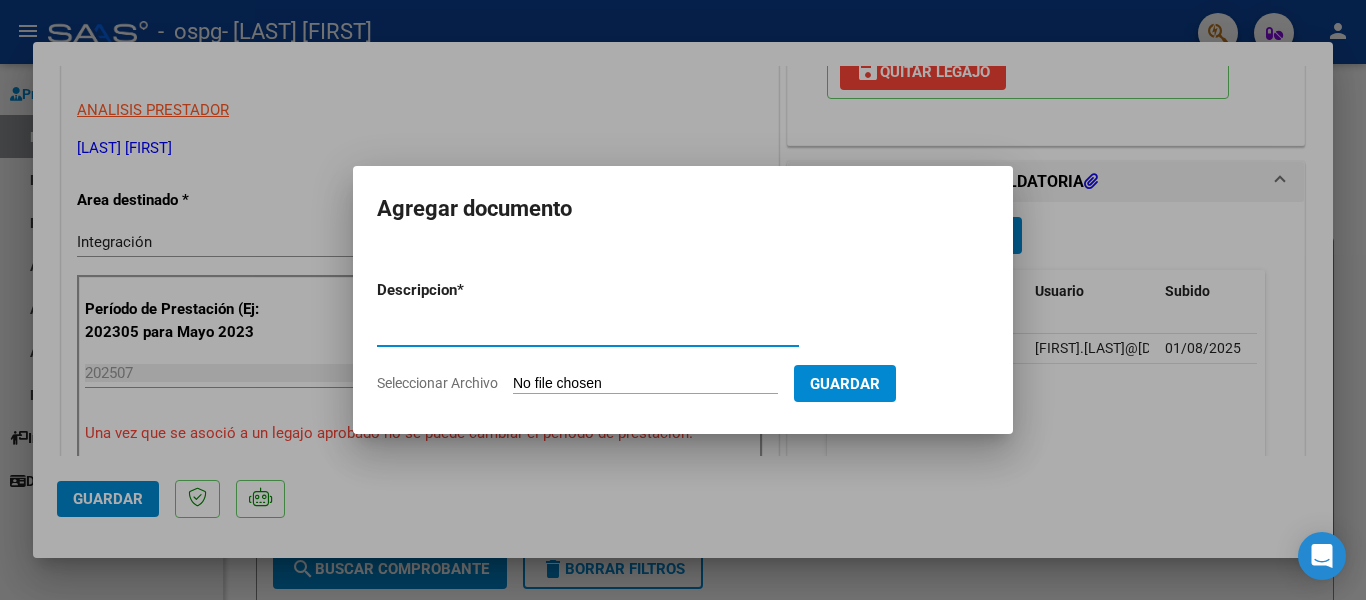type on "asistencia" 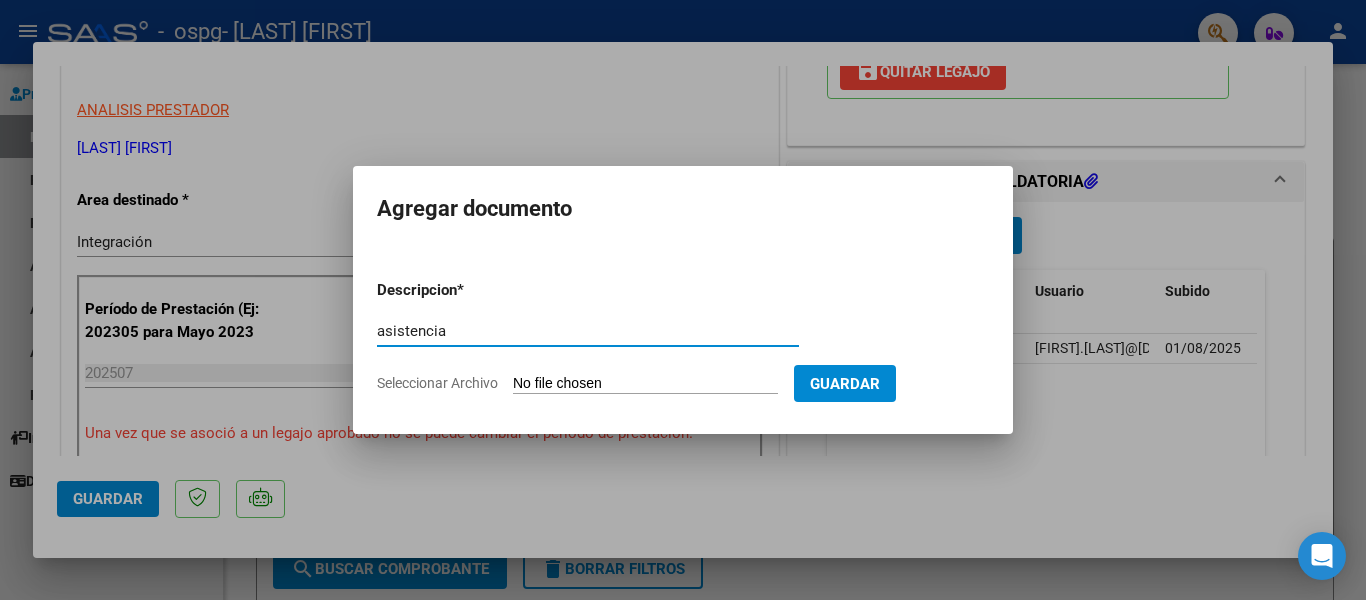 click on "Seleccionar Archivo" at bounding box center (645, 384) 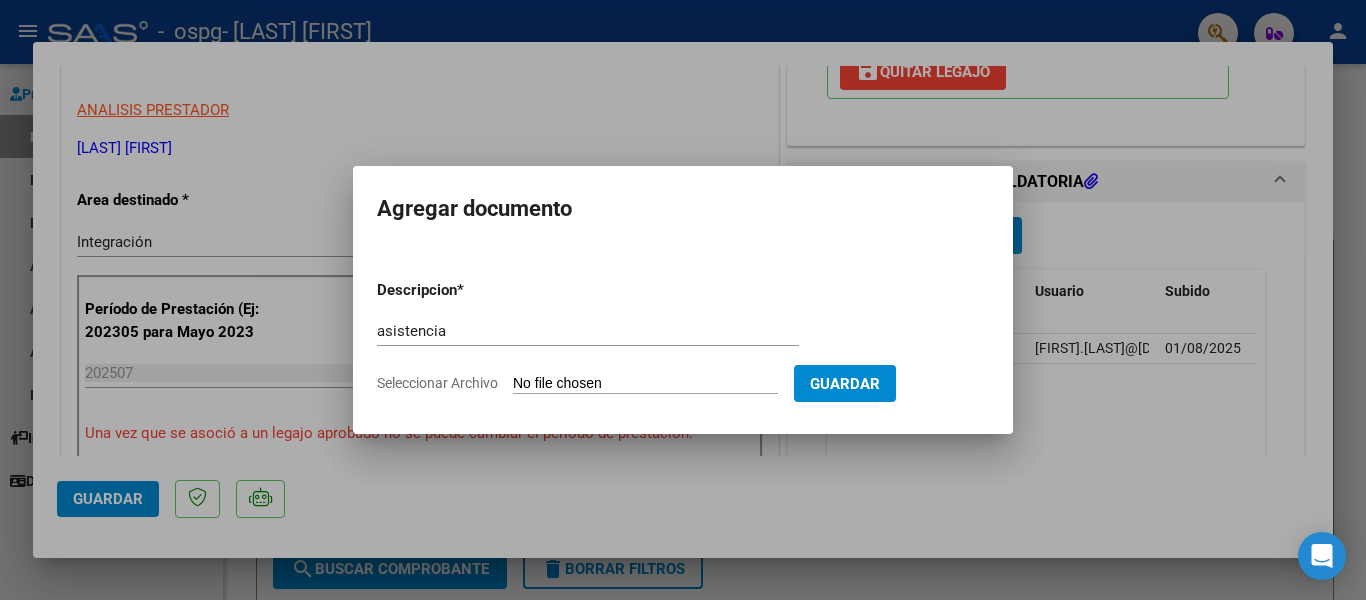 type on "C:\fakepath\fc 1920 Julio 2025 Matheo Acuña.pdf" 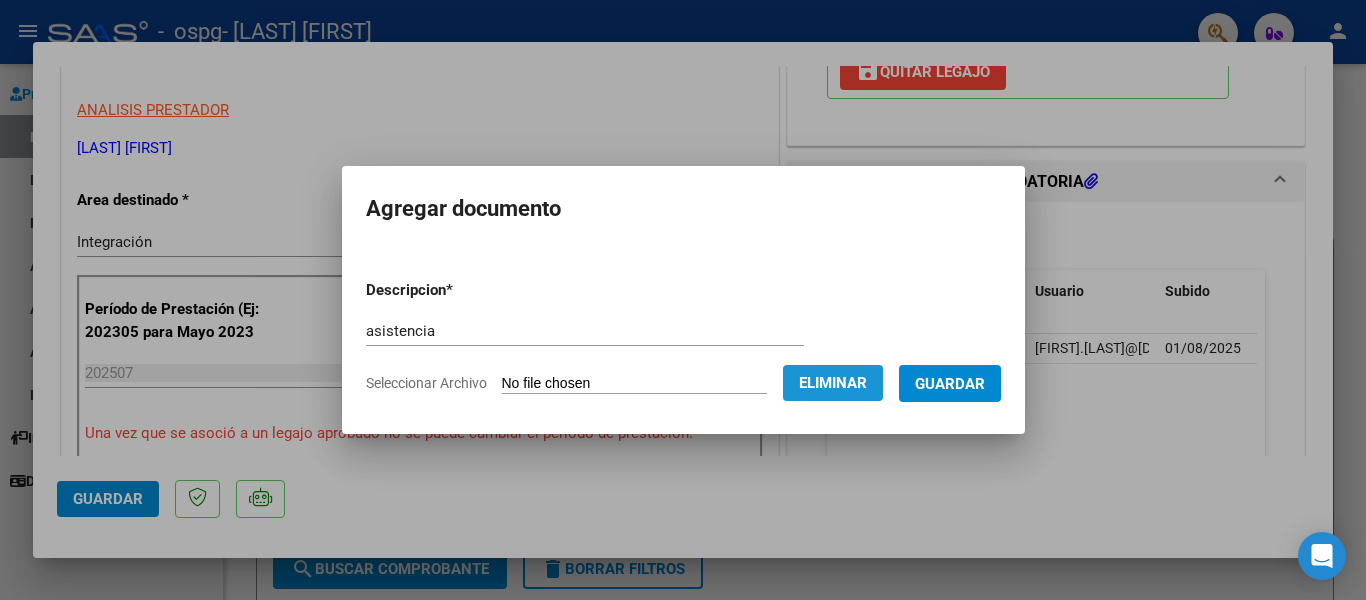 click on "Eliminar" 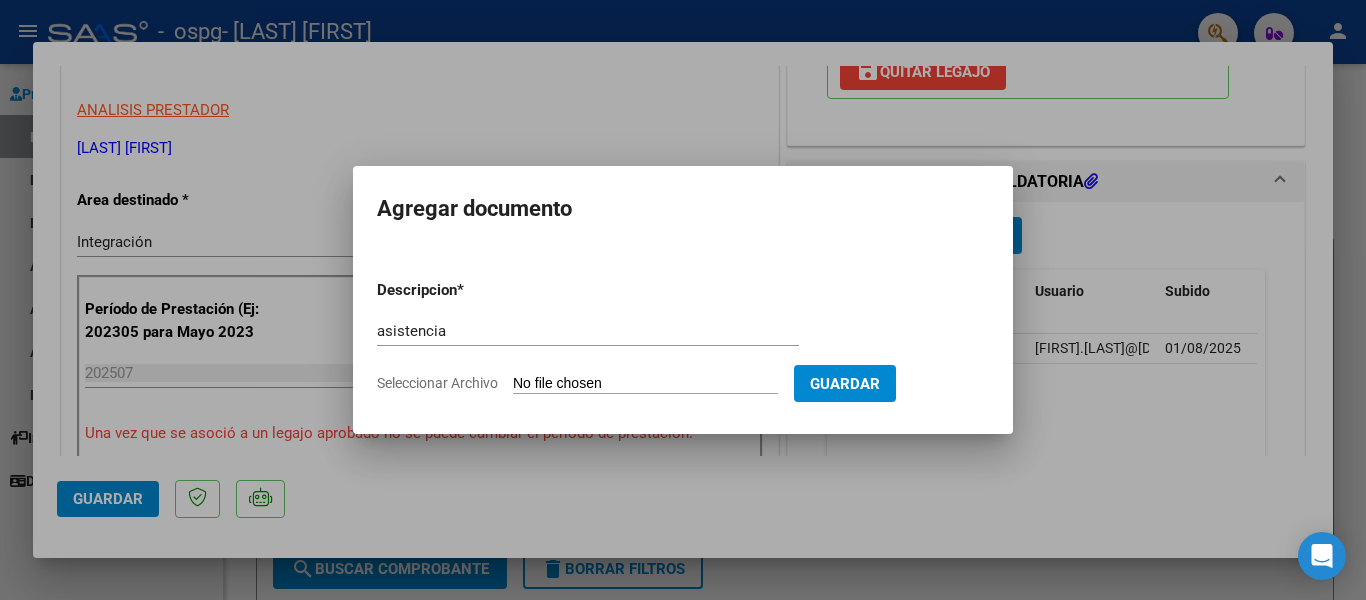 click on "Seleccionar Archivo" at bounding box center (645, 384) 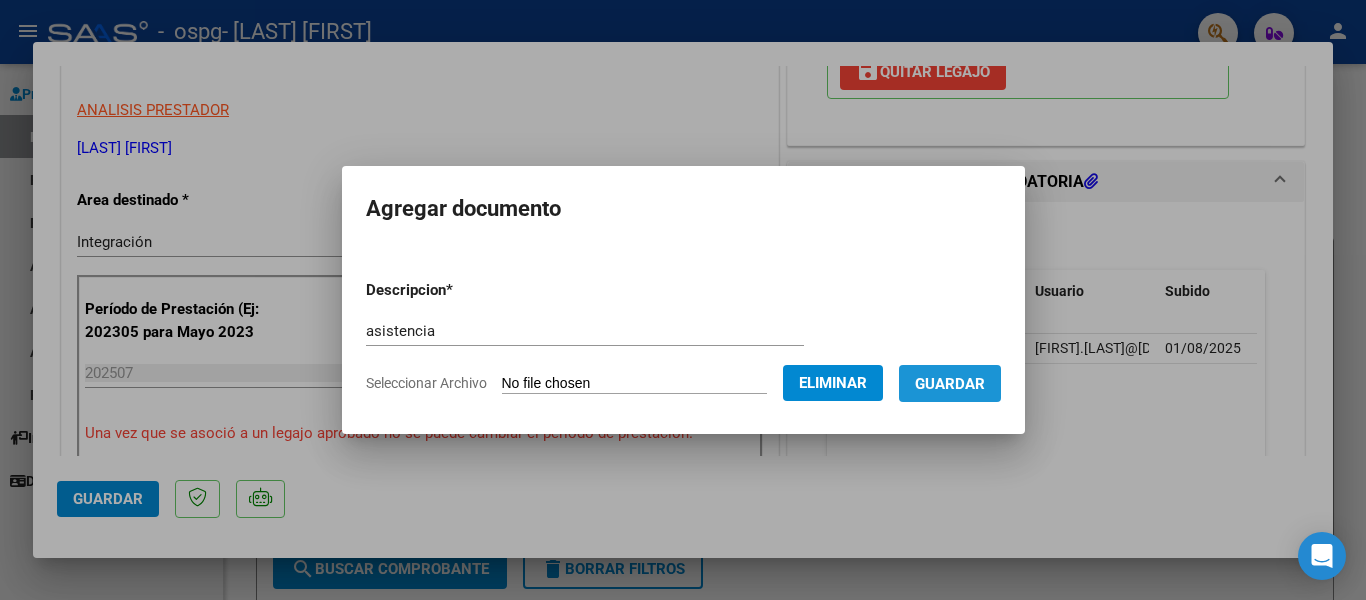 click on "Guardar" at bounding box center [950, 384] 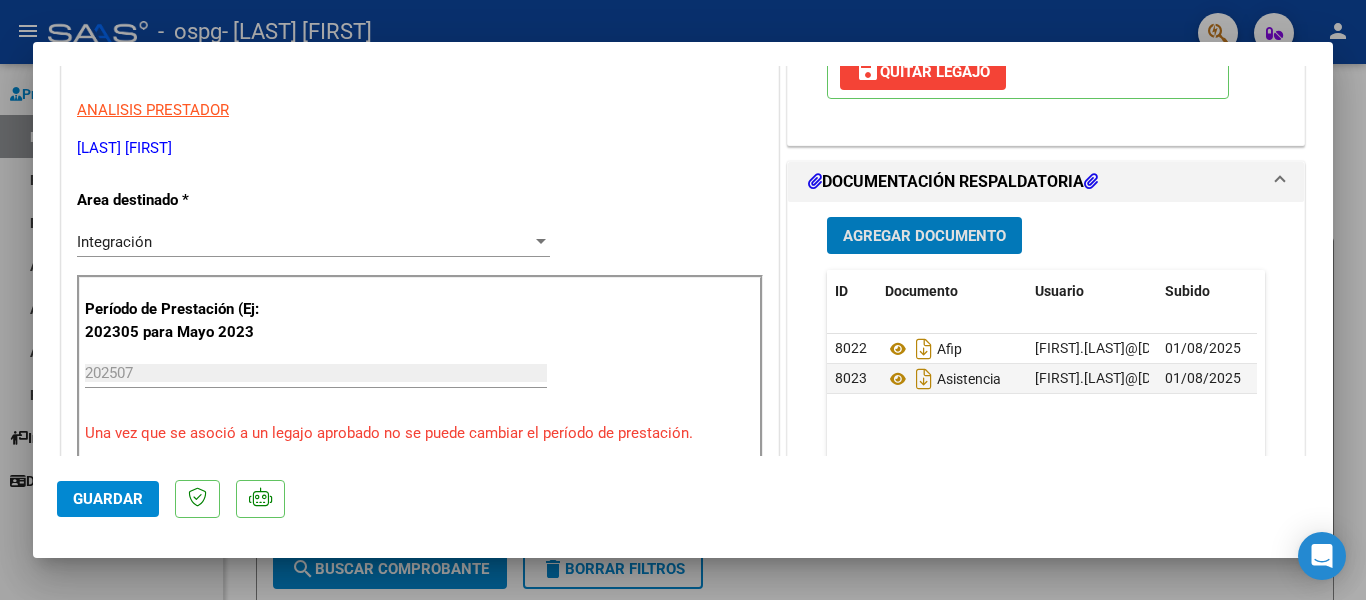 click on "Guardar" 